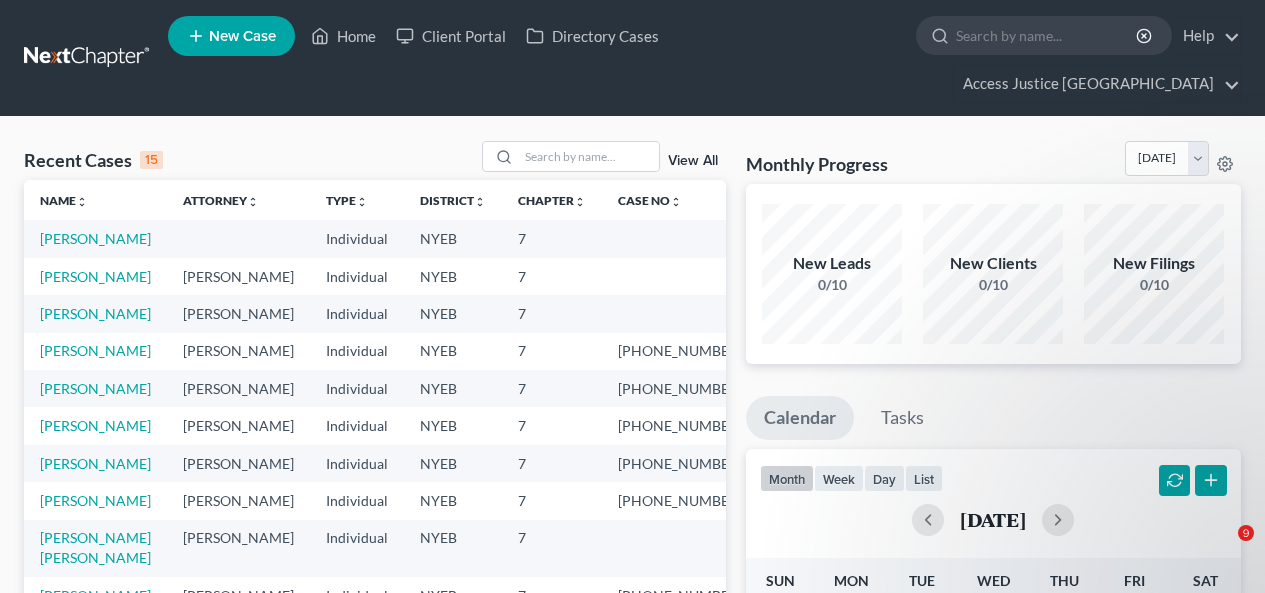 scroll, scrollTop: 0, scrollLeft: 0, axis: both 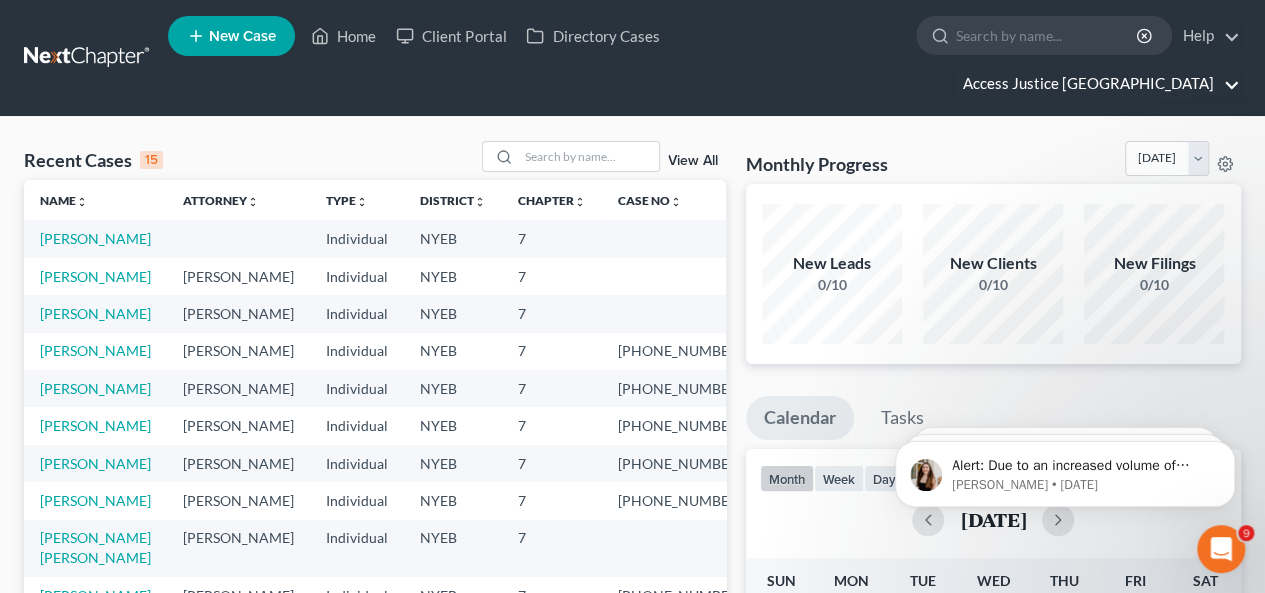click on "Access Justice [GEOGRAPHIC_DATA]" at bounding box center (1096, 84) 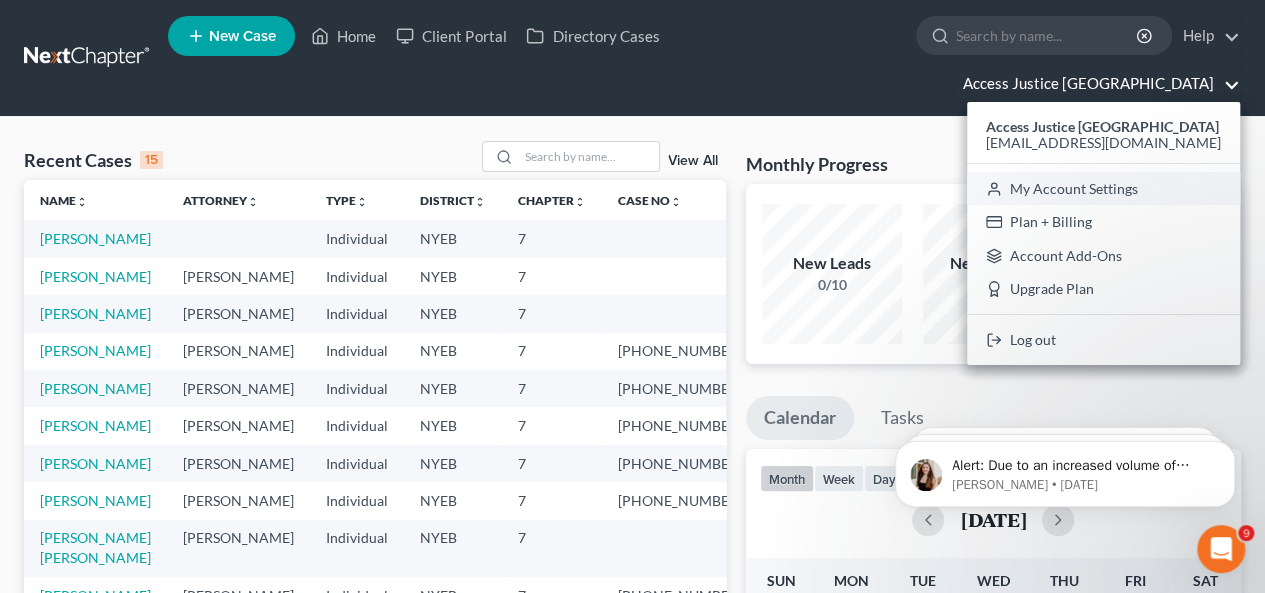click on "My Account Settings" at bounding box center (1103, 189) 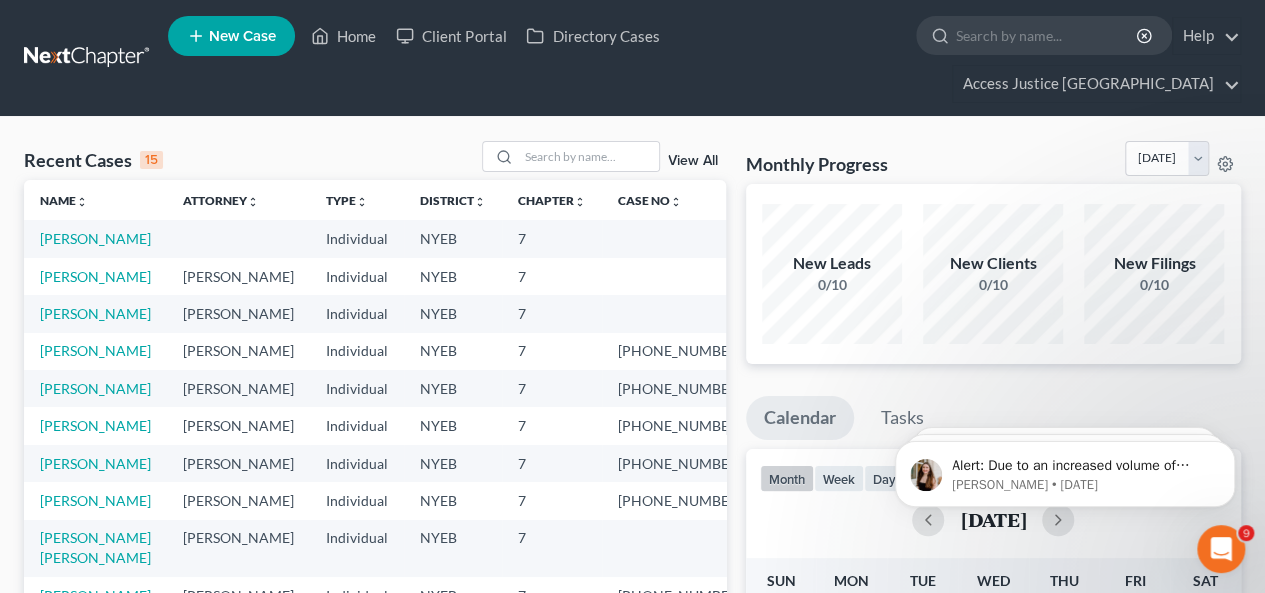 select on "24" 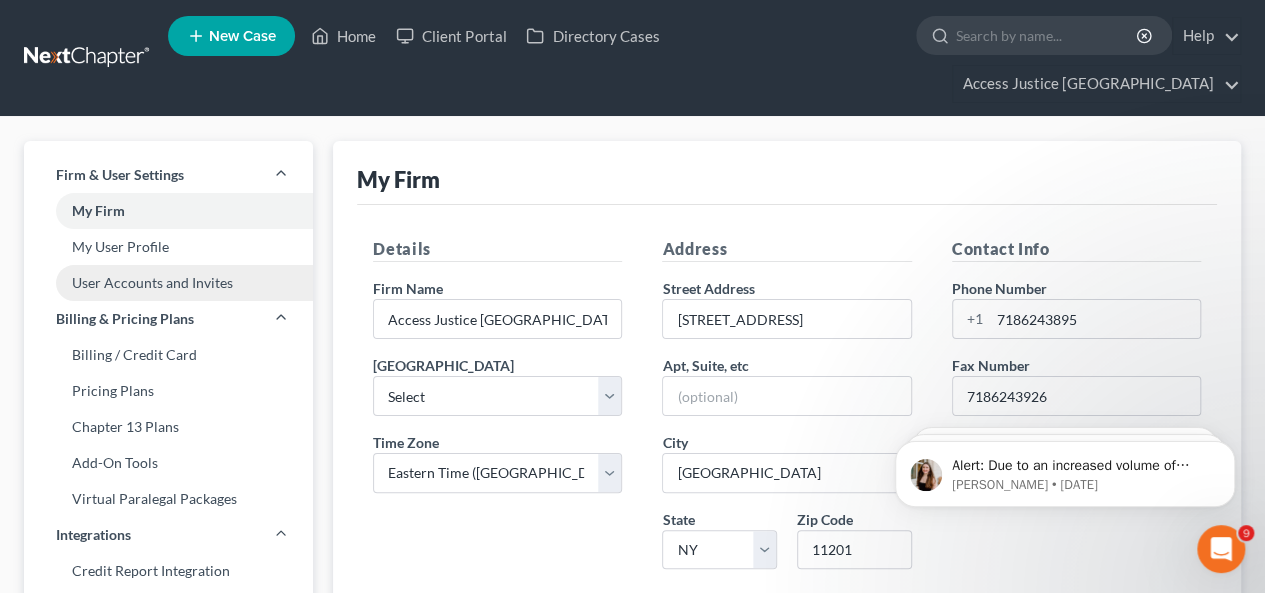 click on "User Accounts and Invites" at bounding box center [168, 283] 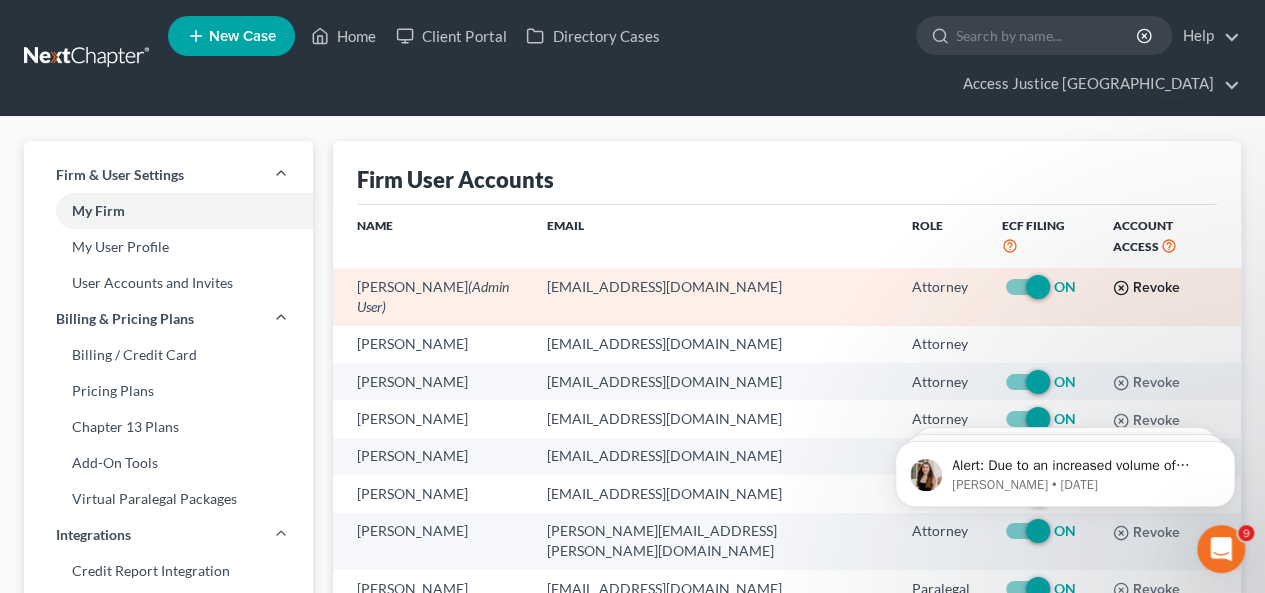 click 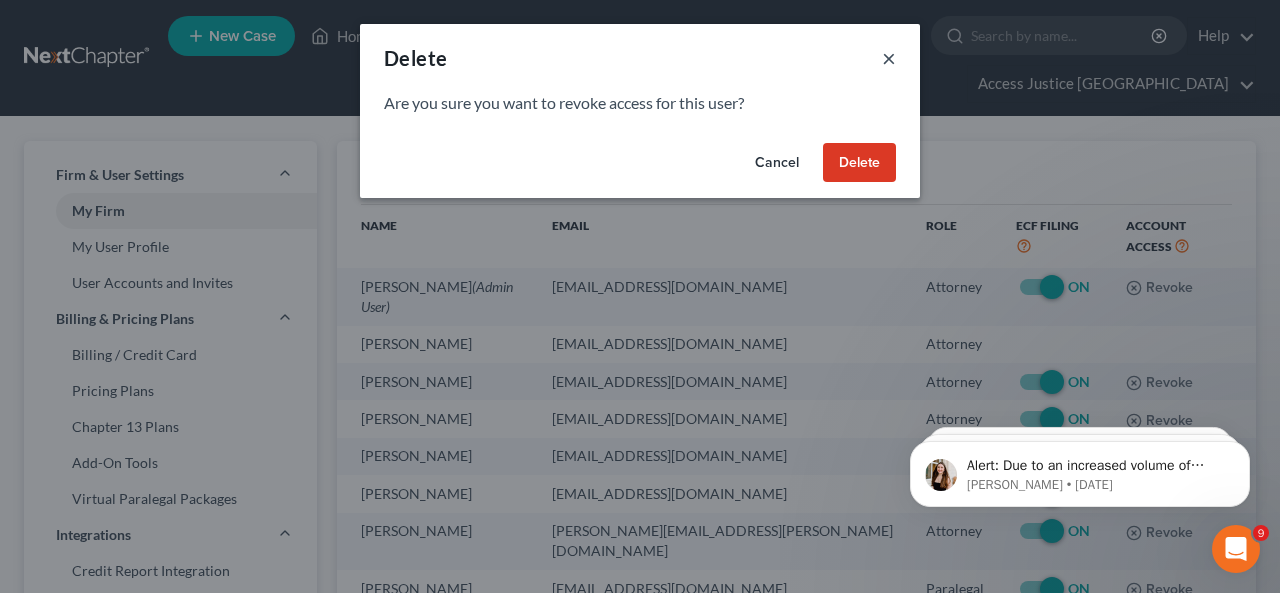 click on "×" at bounding box center [889, 58] 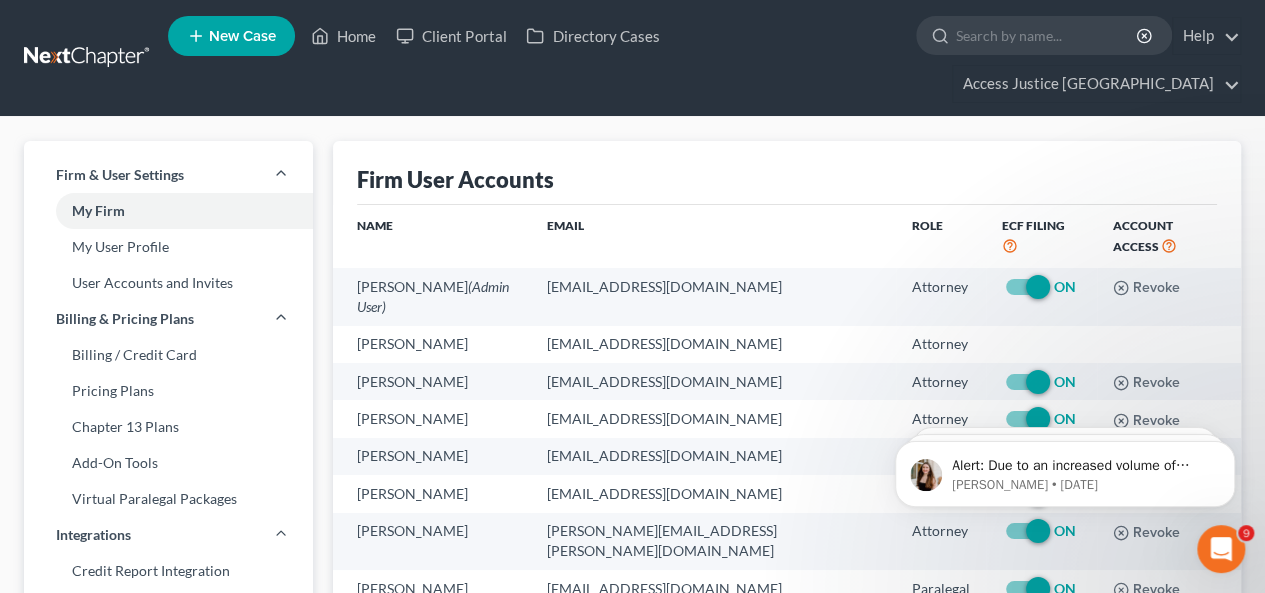 scroll, scrollTop: 68, scrollLeft: 0, axis: vertical 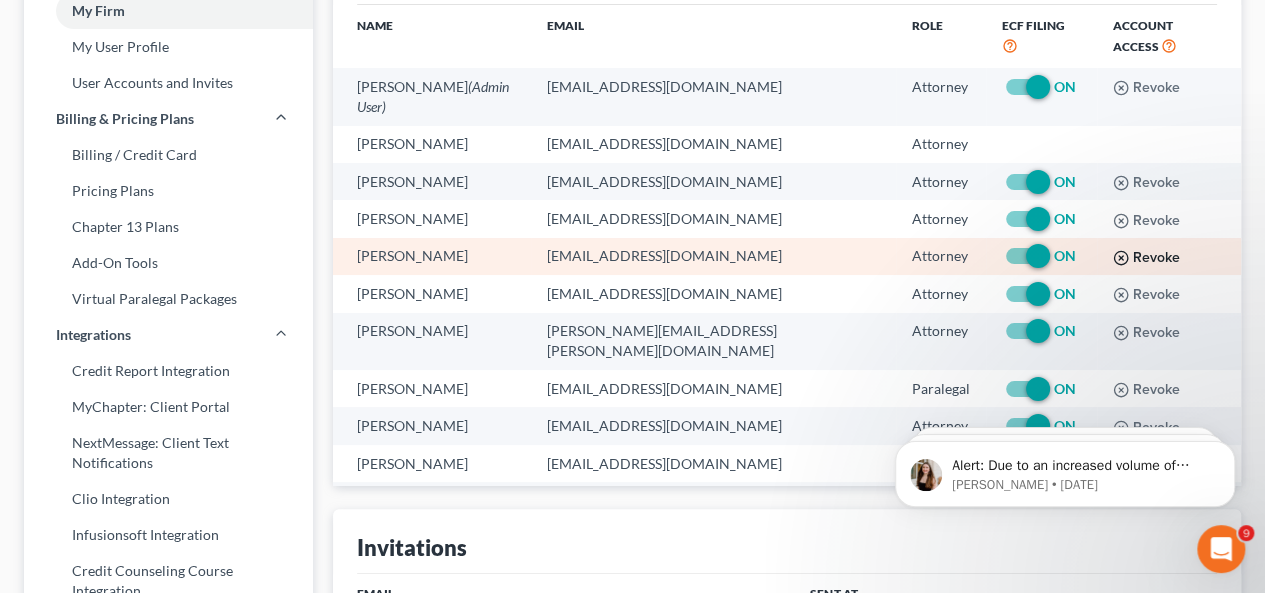 click 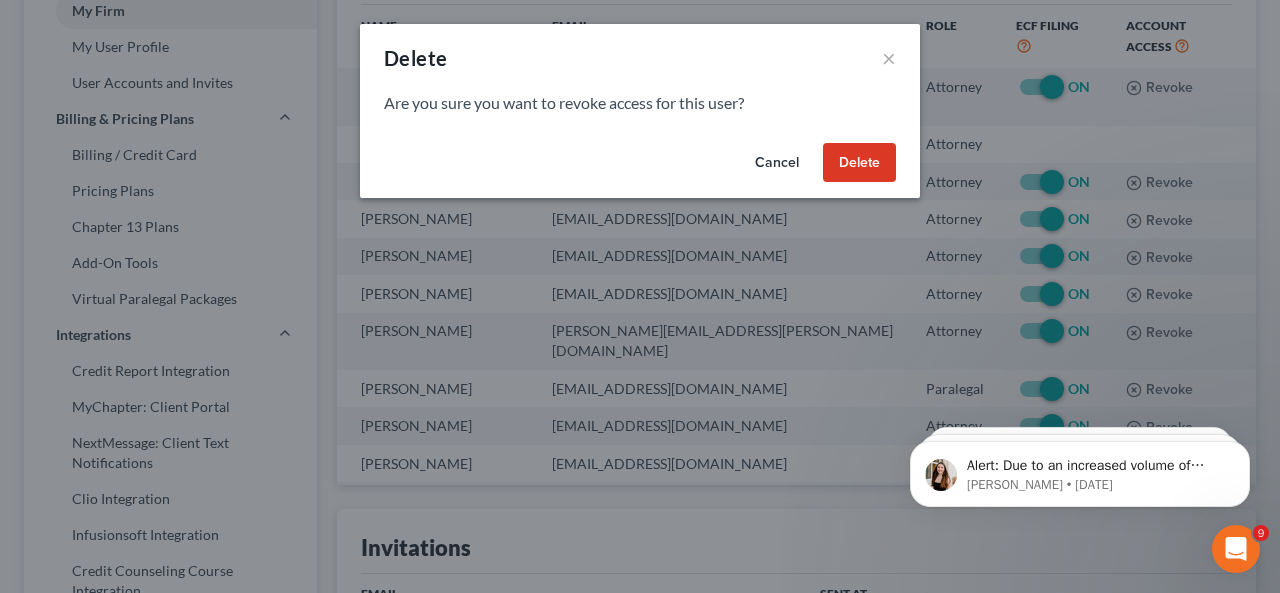 click on "Delete" at bounding box center (859, 163) 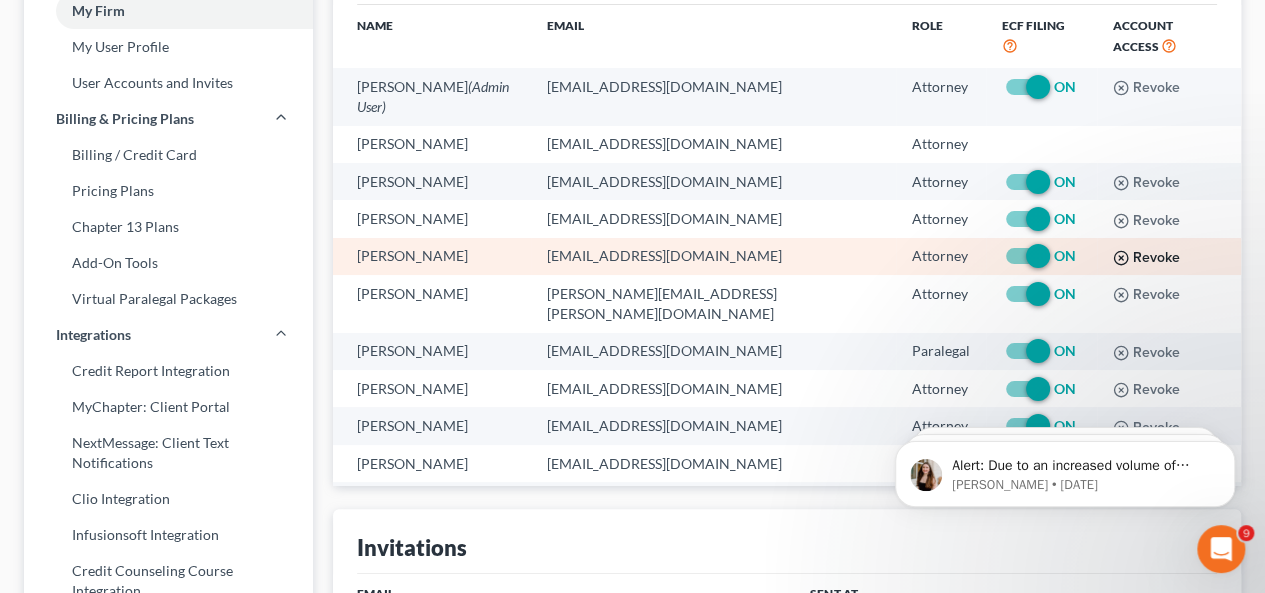 click 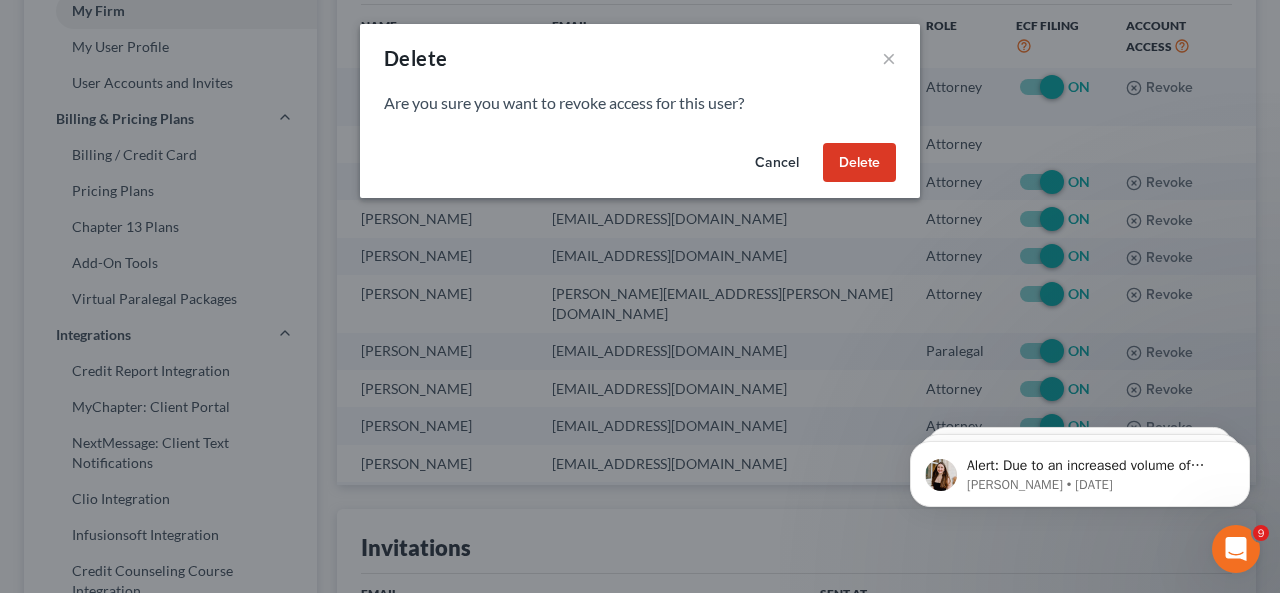 click on "Delete" at bounding box center [859, 163] 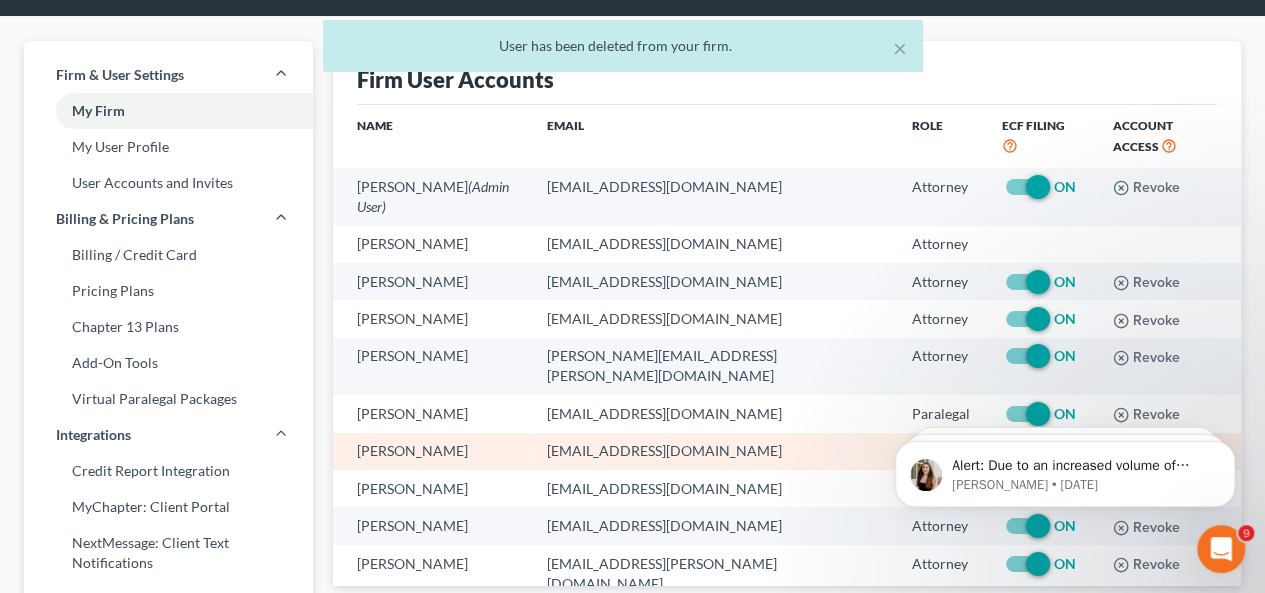scroll, scrollTop: 200, scrollLeft: 0, axis: vertical 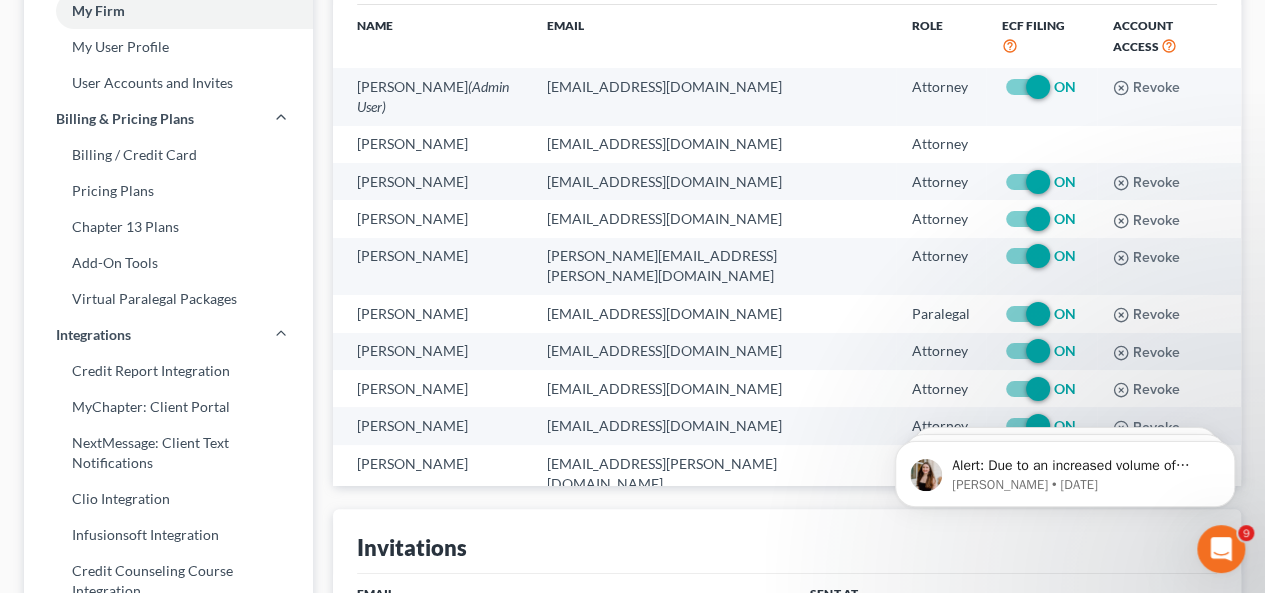 click on "Alert: Due to an increased volume of outgoing mail, users/clients may experience delays with receiving emails from NextChapter. We are working on a solution right now and will be in touch once that is fixed. For immediate assistance with not receiving a two-factor authentication or password reset email, please reach out to our team. Thank you! Kelly • 67w ago UPDATE: The issue with PACER appears to be resolved now. Users may resume filing cases through NextChapter. Please reach out if you experience any errors when filing. Thank you! Kelly • 67w ago Kelly • 116w ago" at bounding box center [1065, 382] 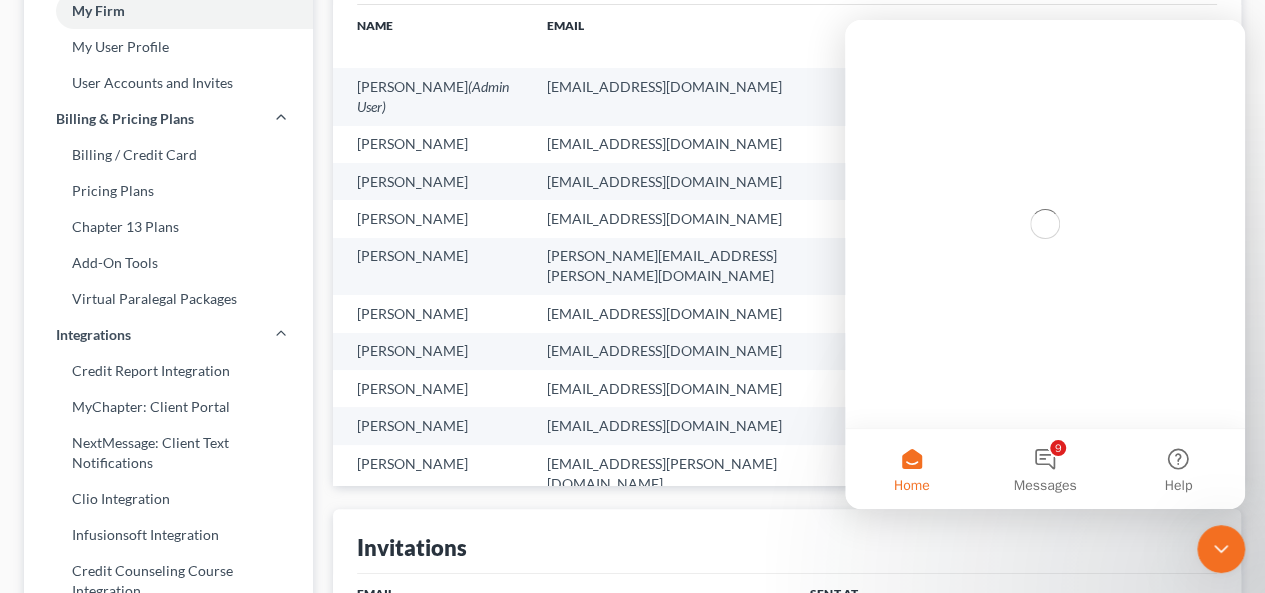 scroll, scrollTop: 0, scrollLeft: 0, axis: both 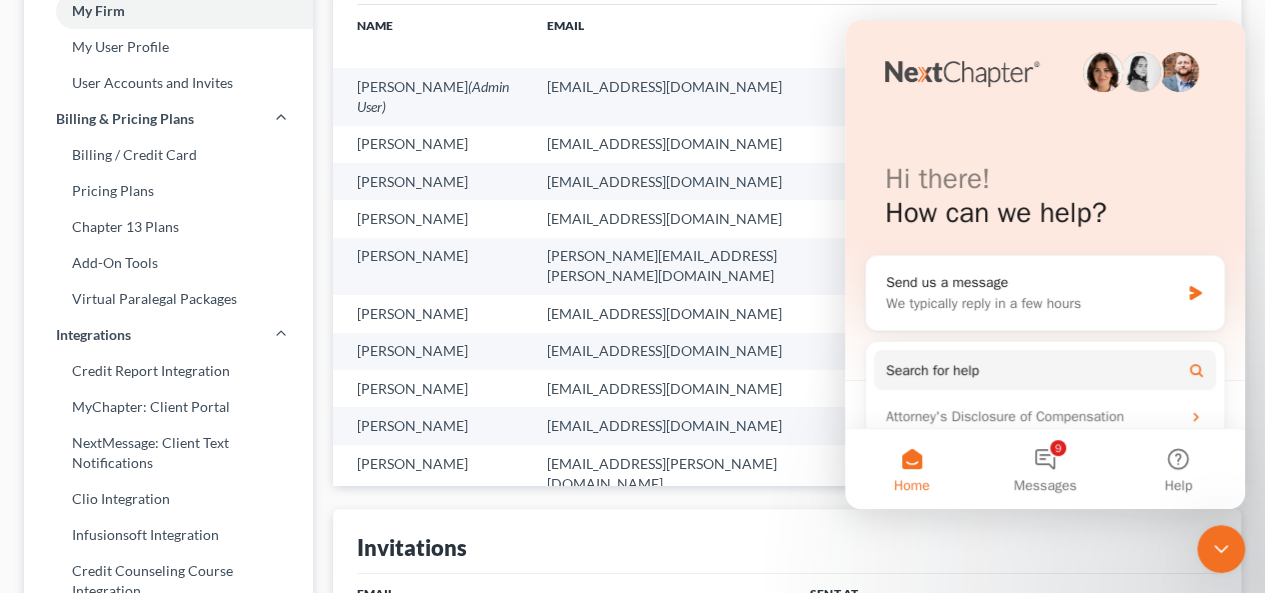 click on "Invitations" at bounding box center (787, 541) 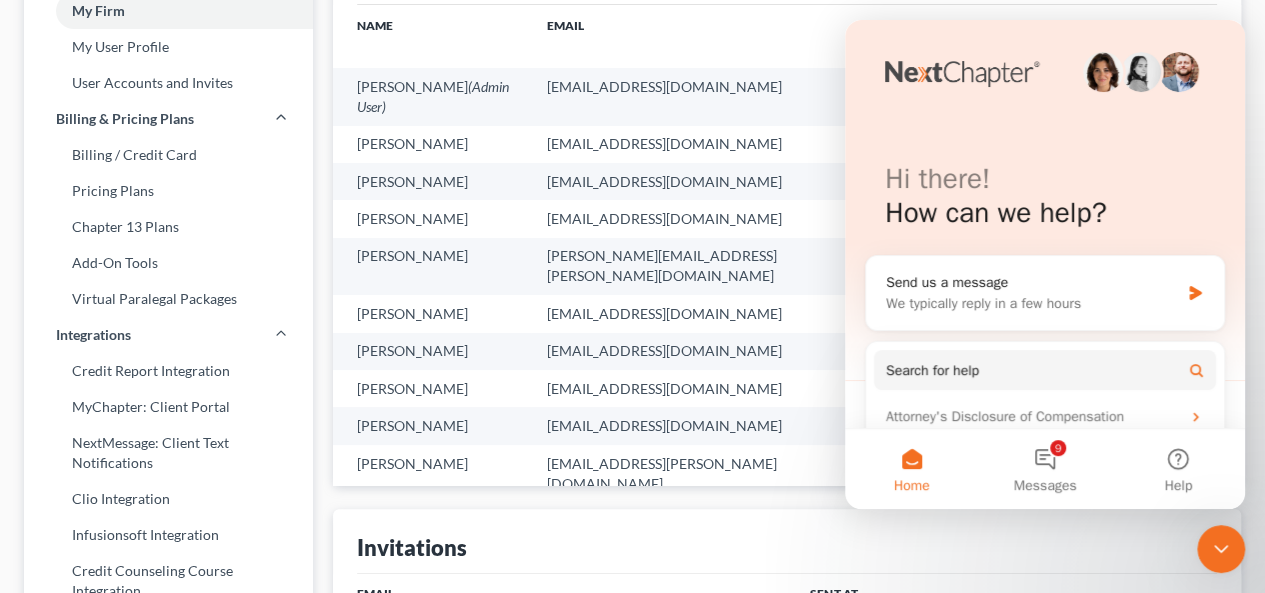 click on "Firm & User Settings
My Firm
My User Profile
User Accounts and Invites
Billing & Pricing Plans
Billing / Credit Card
Pricing Plans
Chapter 13 Plans
Add-On Tools
Add-On Tools - Additional Areas of Law
Virtual Paralegal Packages
Integrations
Credit Report Integration
NextChapter Payments Integration
MyChapter: Client Portal
NextMessage: Client Text Notifications
Clio Integration
Infusionsoft Integration
Credit Counseling Course Integration
NextChapter Mailing
Firm Defaults" at bounding box center [632, 619] 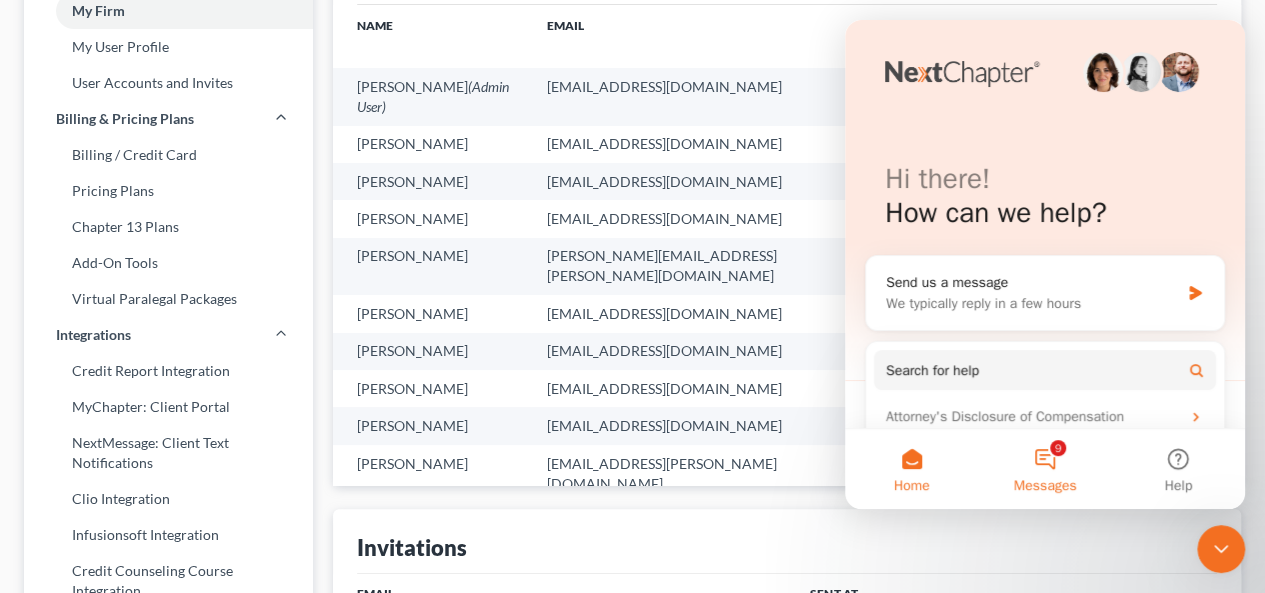 click on "9 Messages" at bounding box center (1044, 469) 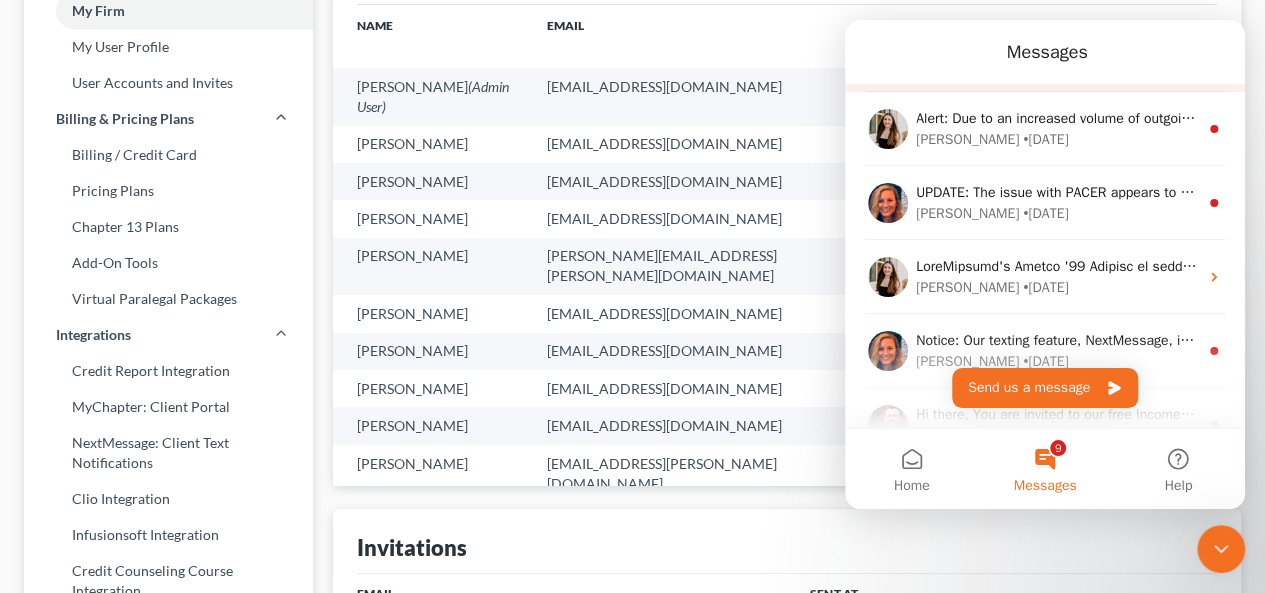 scroll, scrollTop: 476, scrollLeft: 0, axis: vertical 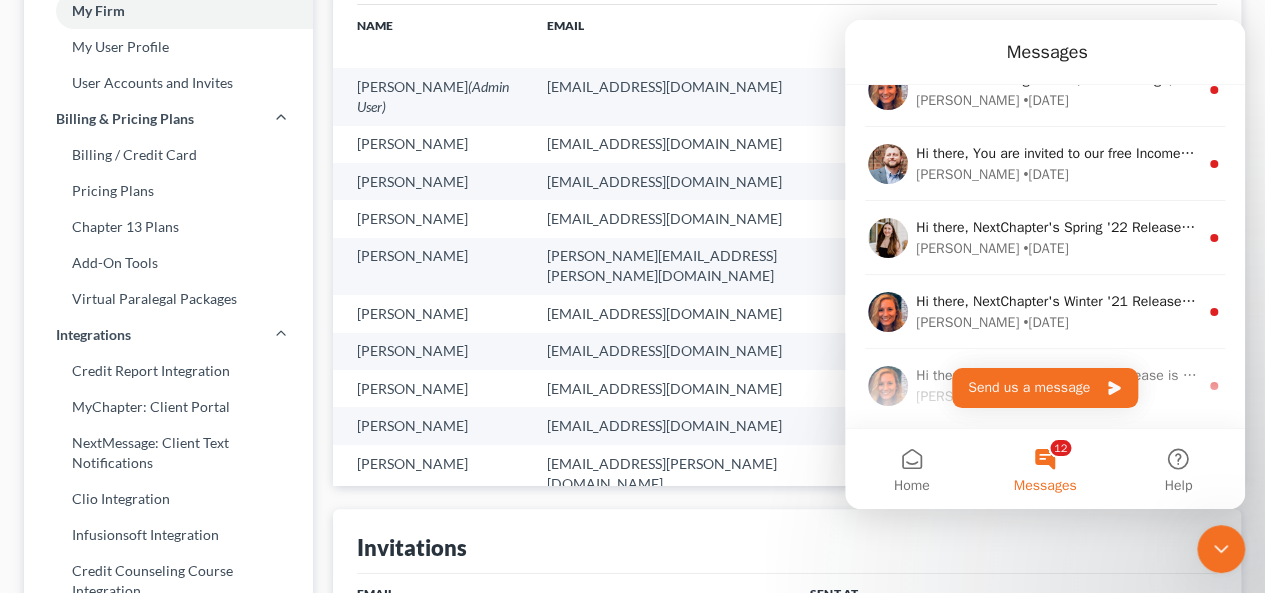 click on "Invitations" at bounding box center (787, 541) 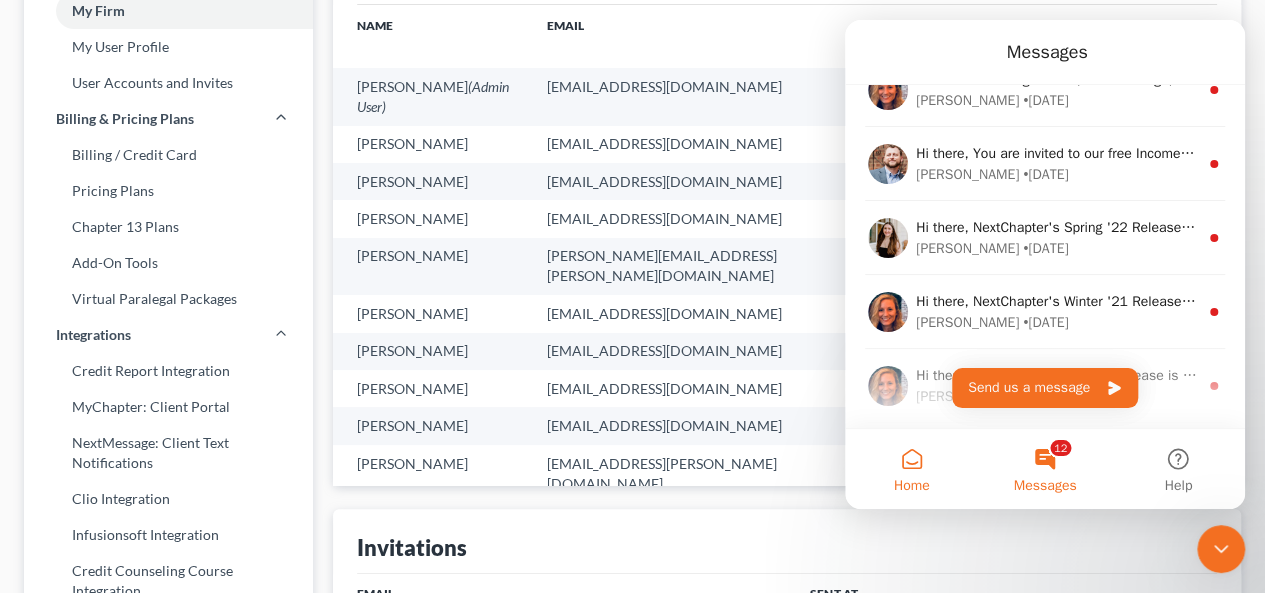 click on "Home" at bounding box center (911, 469) 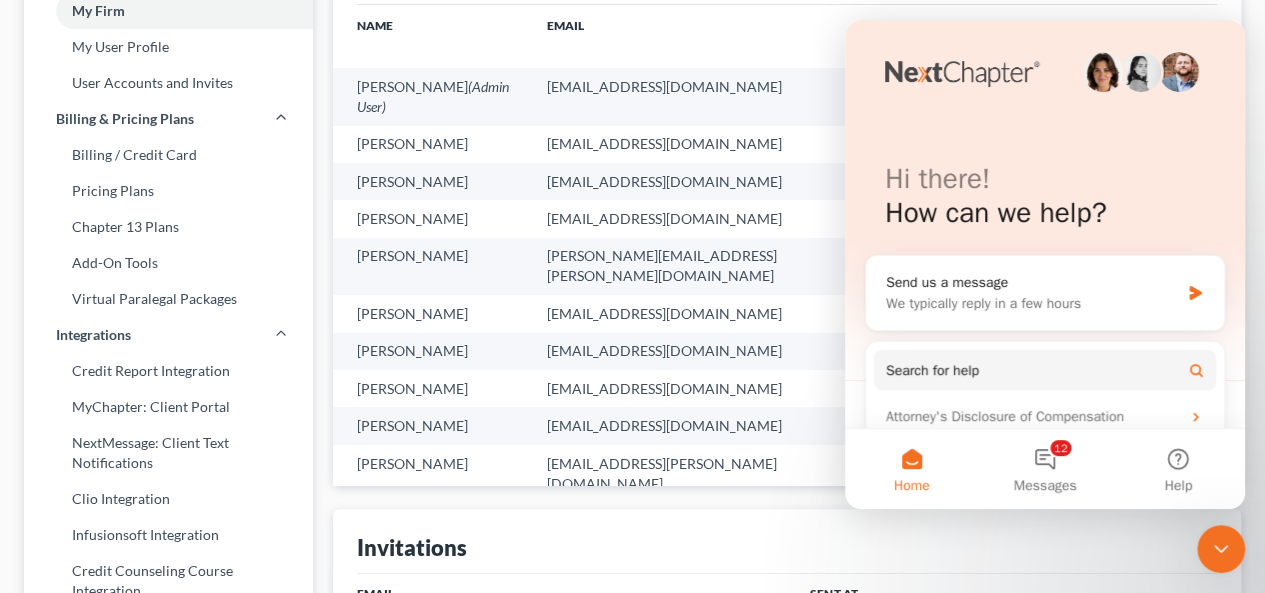 click on "Hi there! How can we help?" at bounding box center (1045, 200) 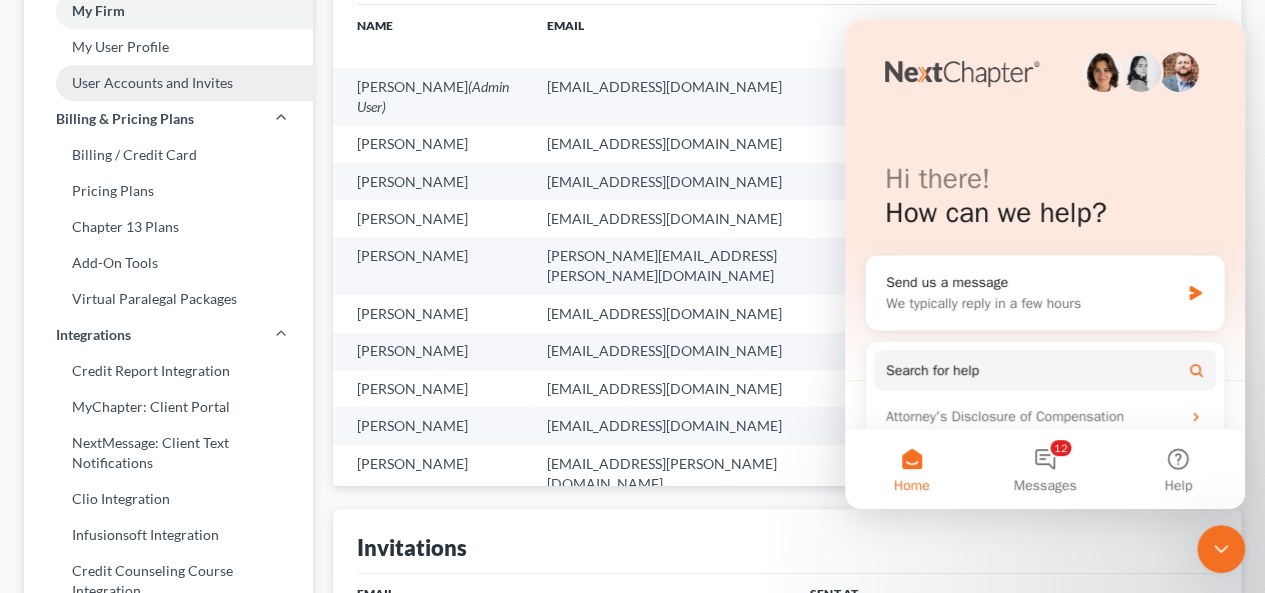 click on "User Accounts and Invites" at bounding box center (168, 83) 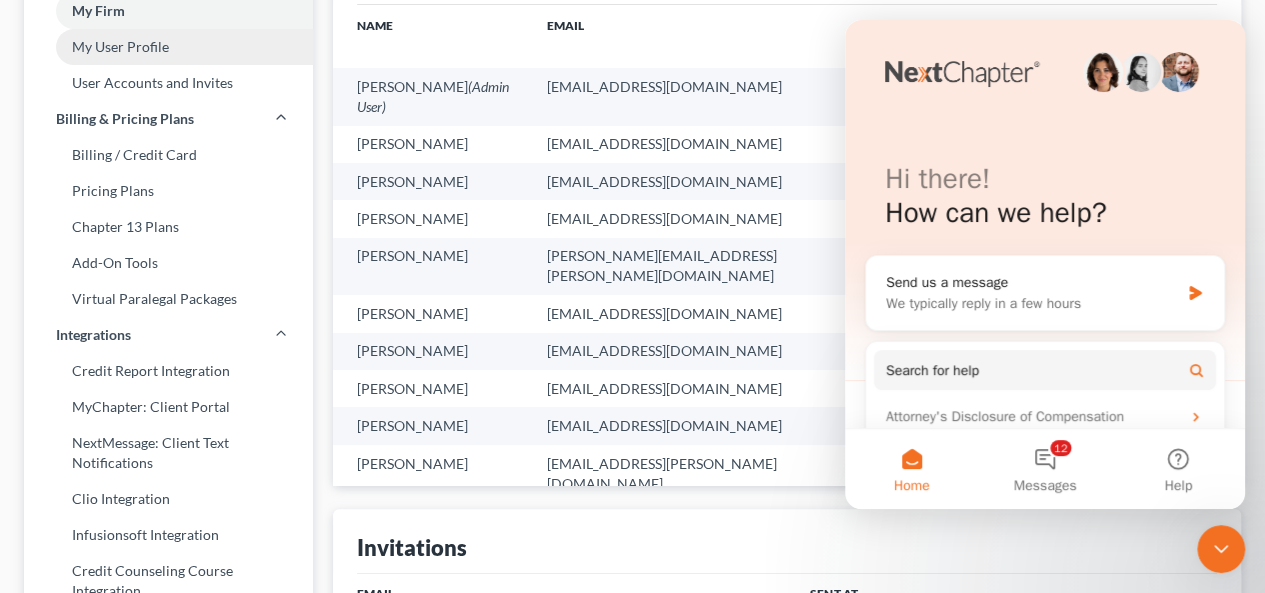 click on "My User Profile" at bounding box center [168, 47] 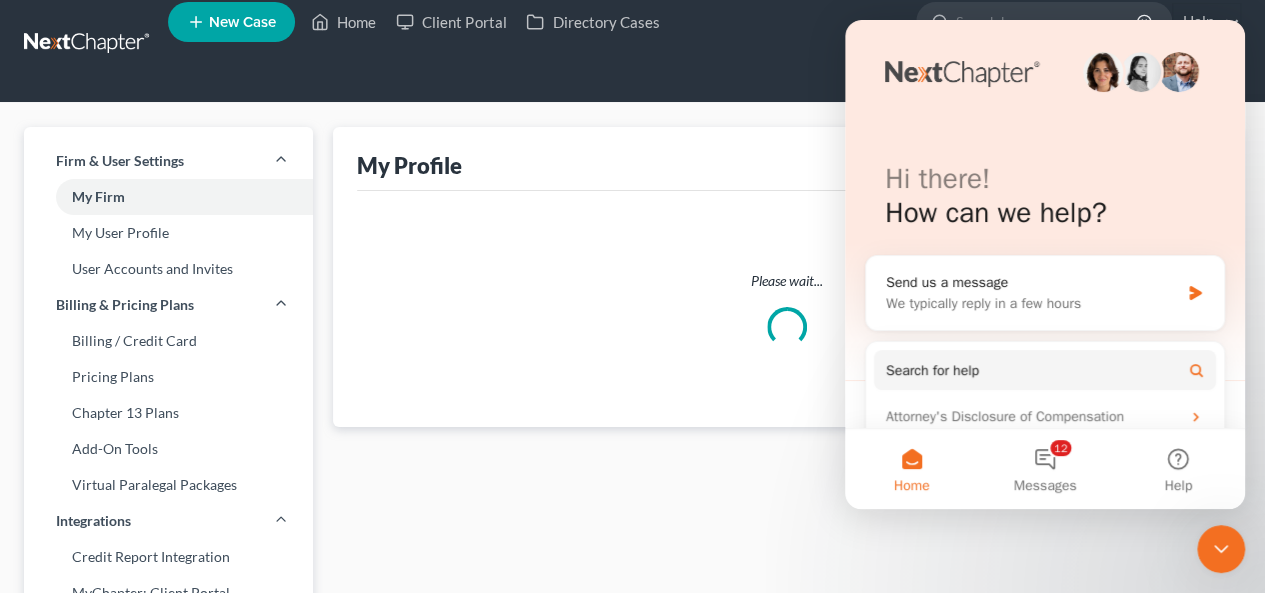 scroll, scrollTop: 0, scrollLeft: 0, axis: both 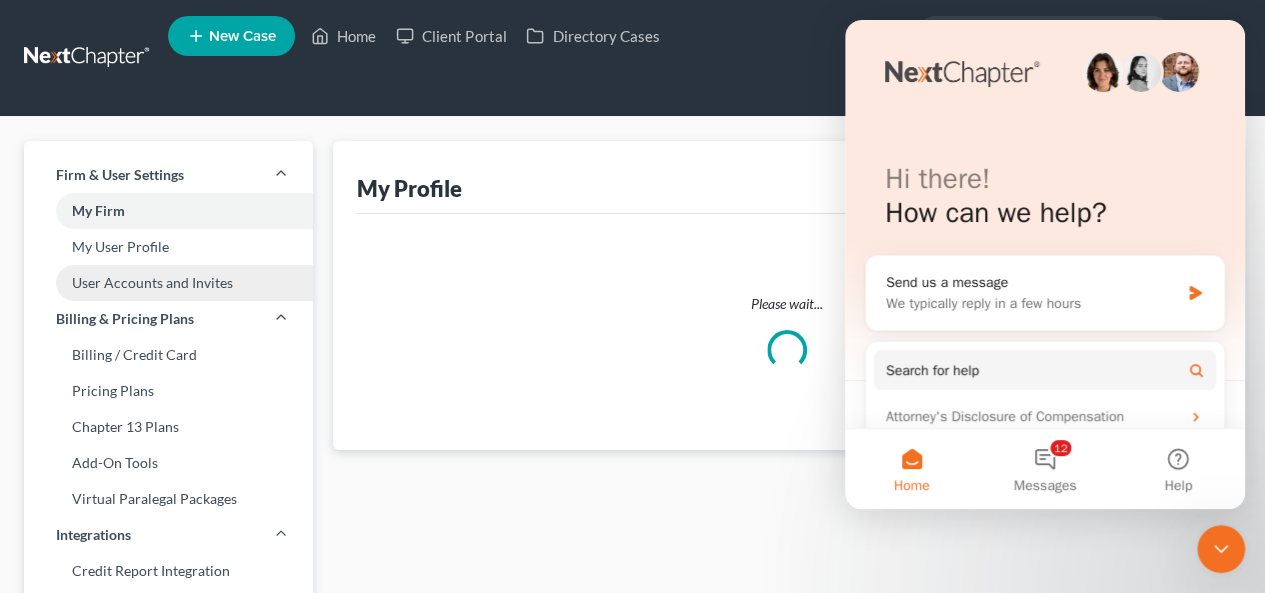 select on "35" 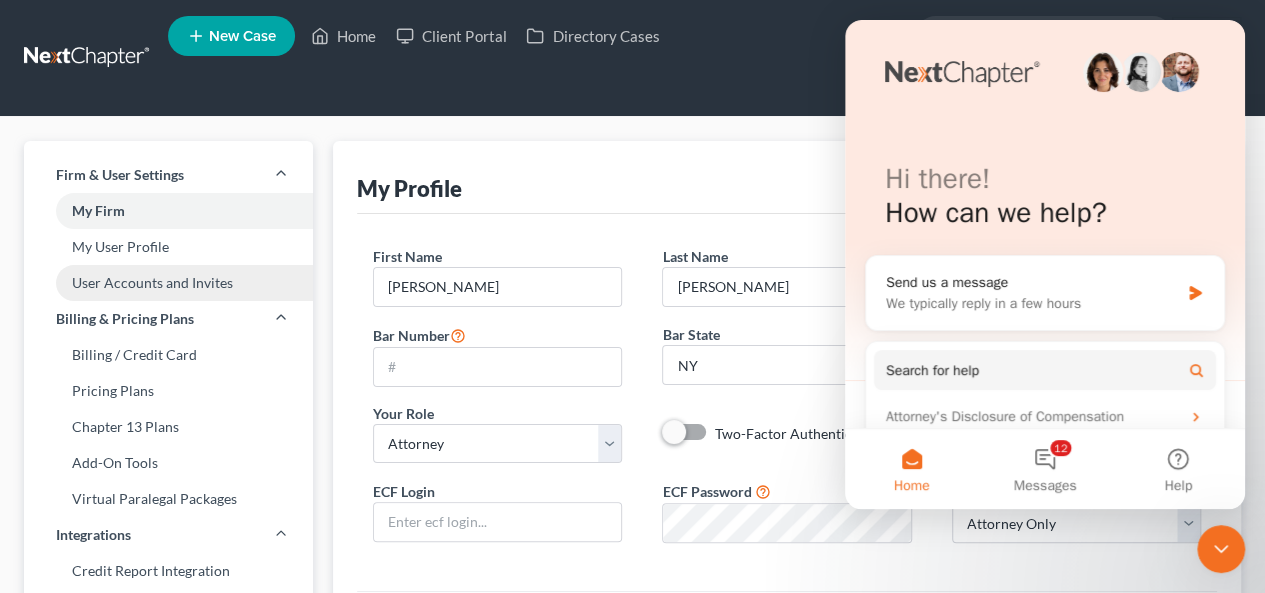 click on "User Accounts and Invites" at bounding box center (168, 283) 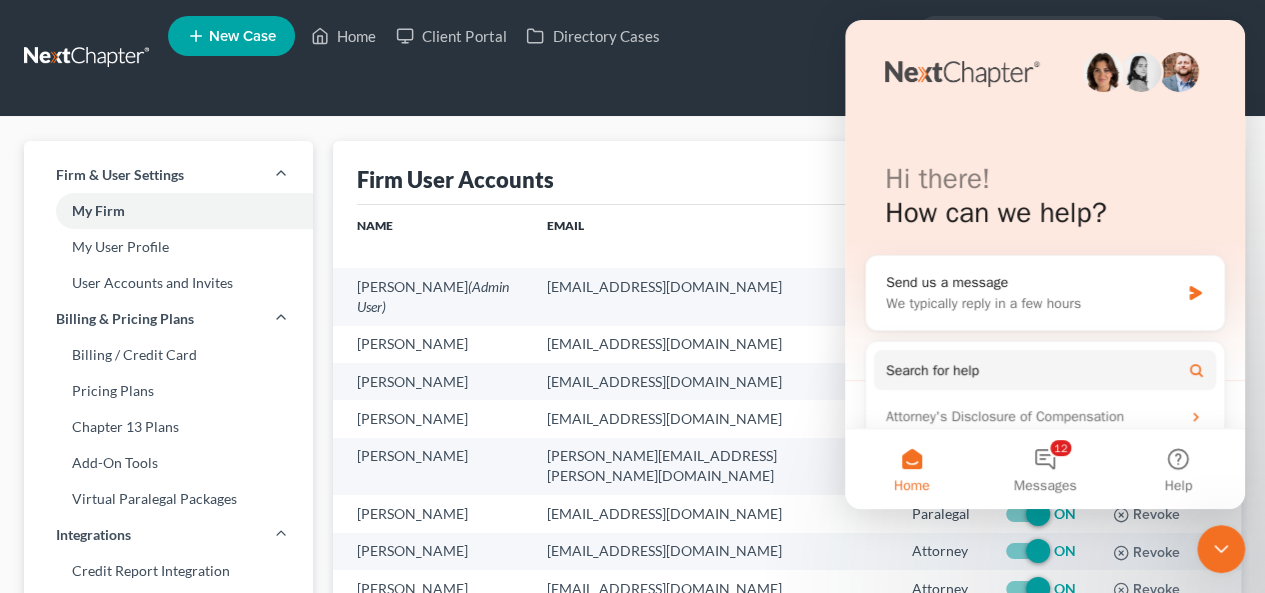 click on "Firm & User Settings
My Firm
My User Profile
User Accounts and Invites
Billing & Pricing Plans
Billing / Credit Card
Pricing Plans
Chapter 13 Plans
Add-On Tools
Add-On Tools - Additional Areas of Law
Virtual Paralegal Packages
Integrations
Credit Report Integration
NextChapter Payments Integration
MyChapter: Client Portal
NextMessage: Client Text Notifications
Clio Integration
Infusionsoft Integration
Credit Counseling Course Integration
NextChapter Mailing
Firm Defaults" at bounding box center (632, 819) 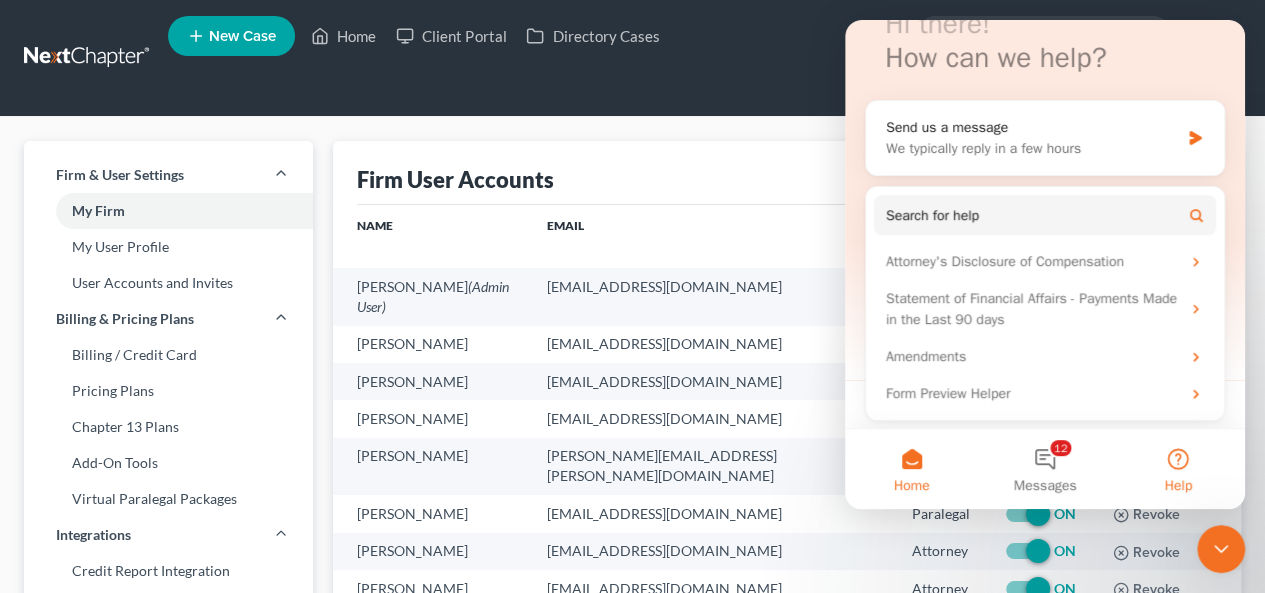 scroll, scrollTop: 156, scrollLeft: 0, axis: vertical 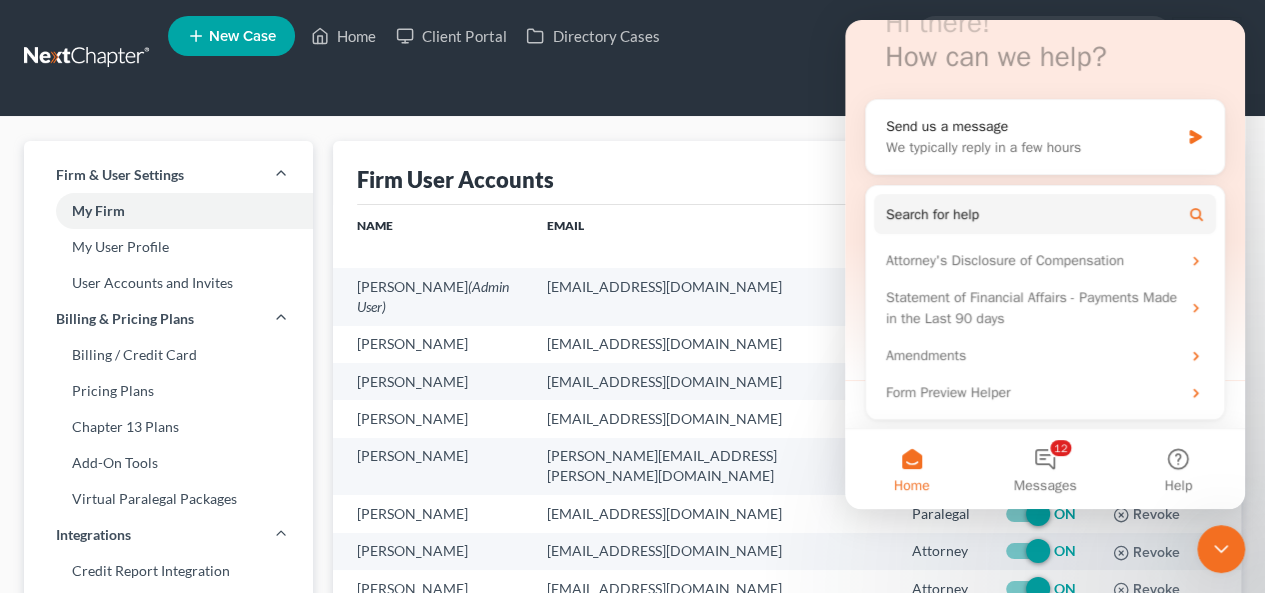 click 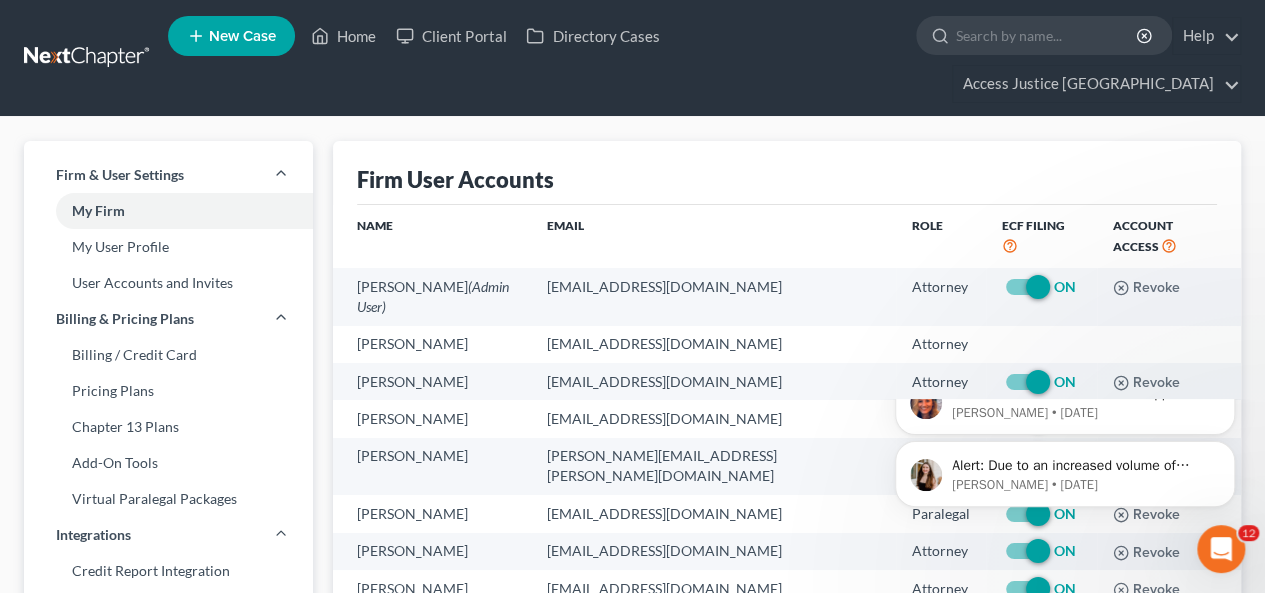 scroll, scrollTop: 0, scrollLeft: 0, axis: both 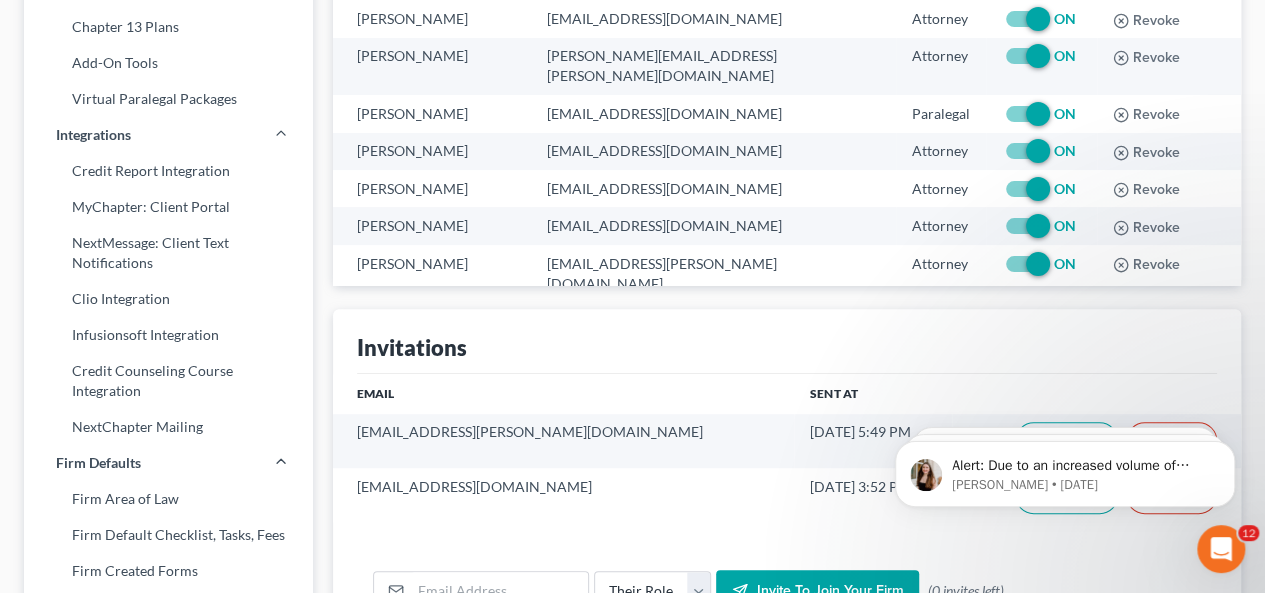 click 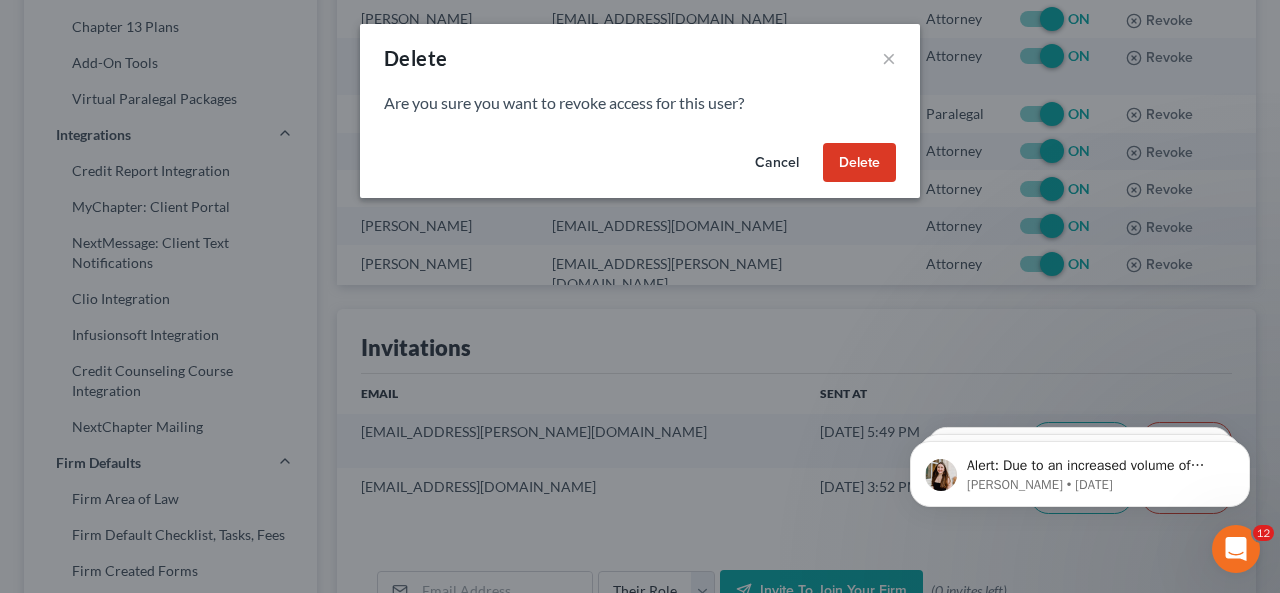 click on "Delete" at bounding box center [859, 163] 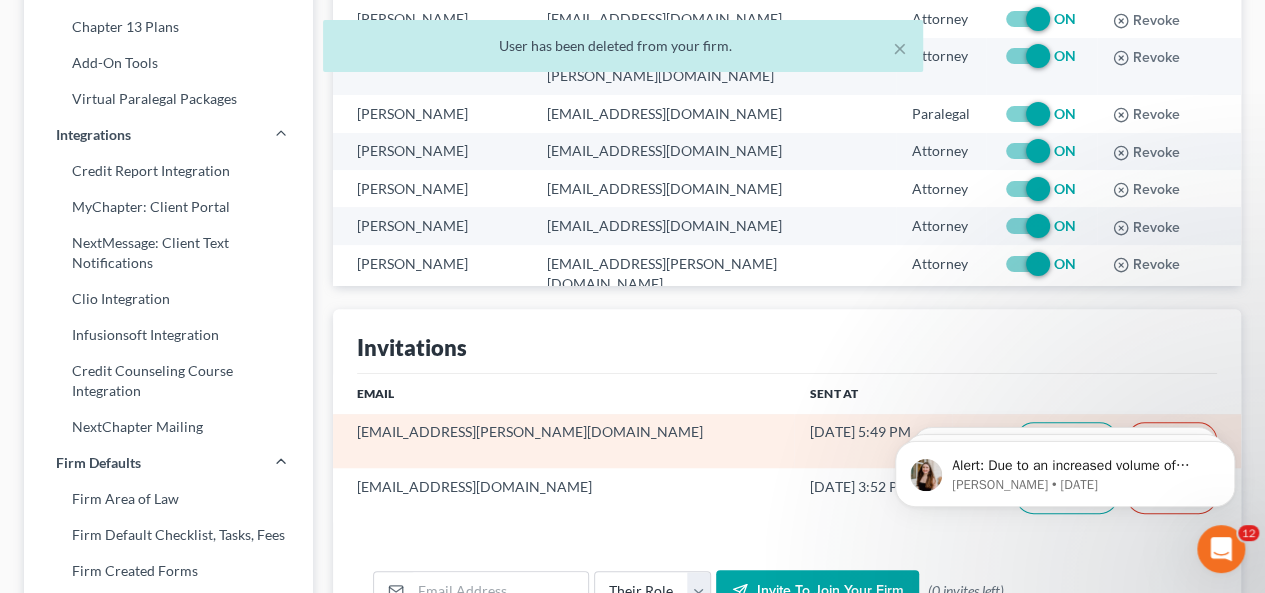 click on "Delete" at bounding box center (1171, 440) 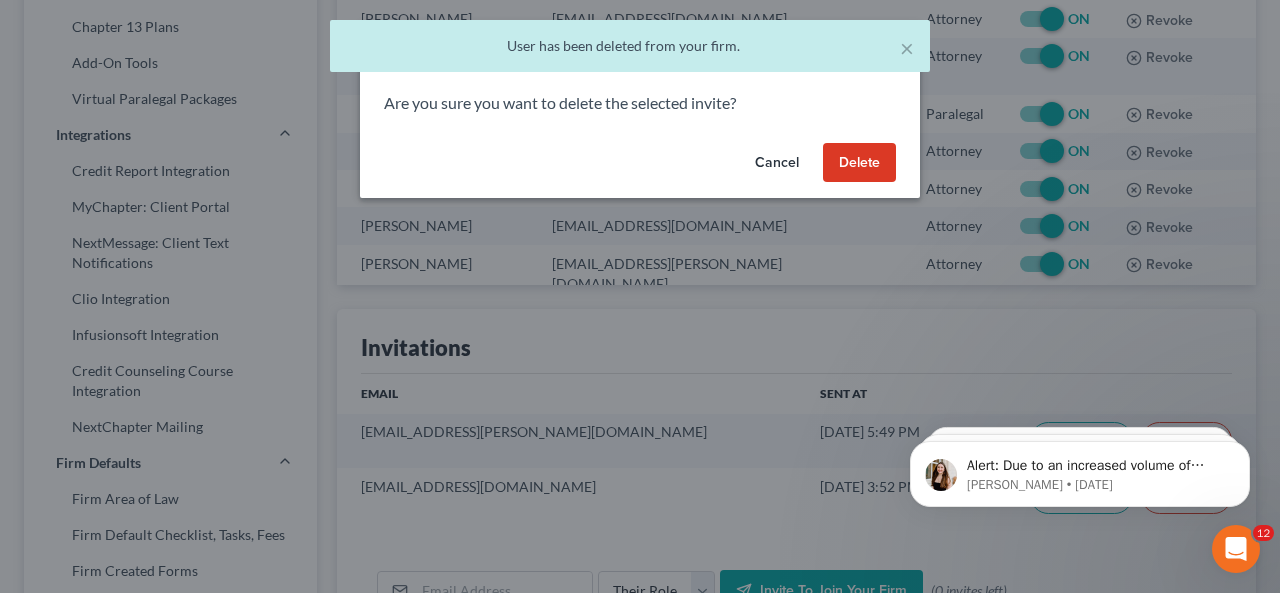 click on "Delete" at bounding box center (859, 163) 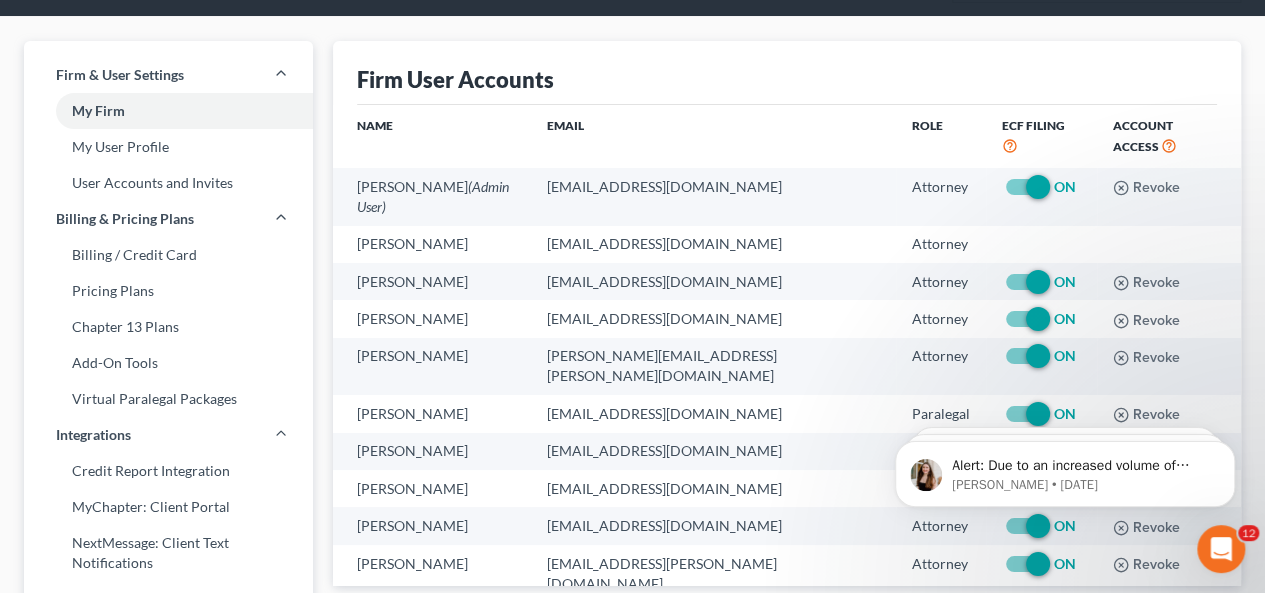 scroll, scrollTop: 100, scrollLeft: 0, axis: vertical 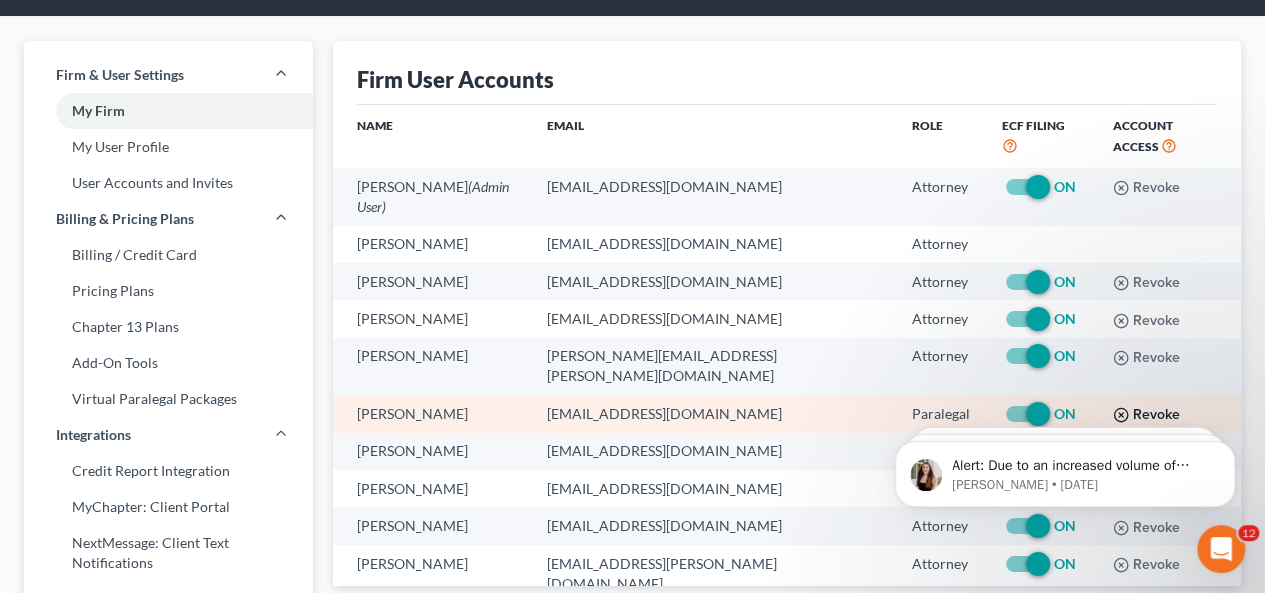 click 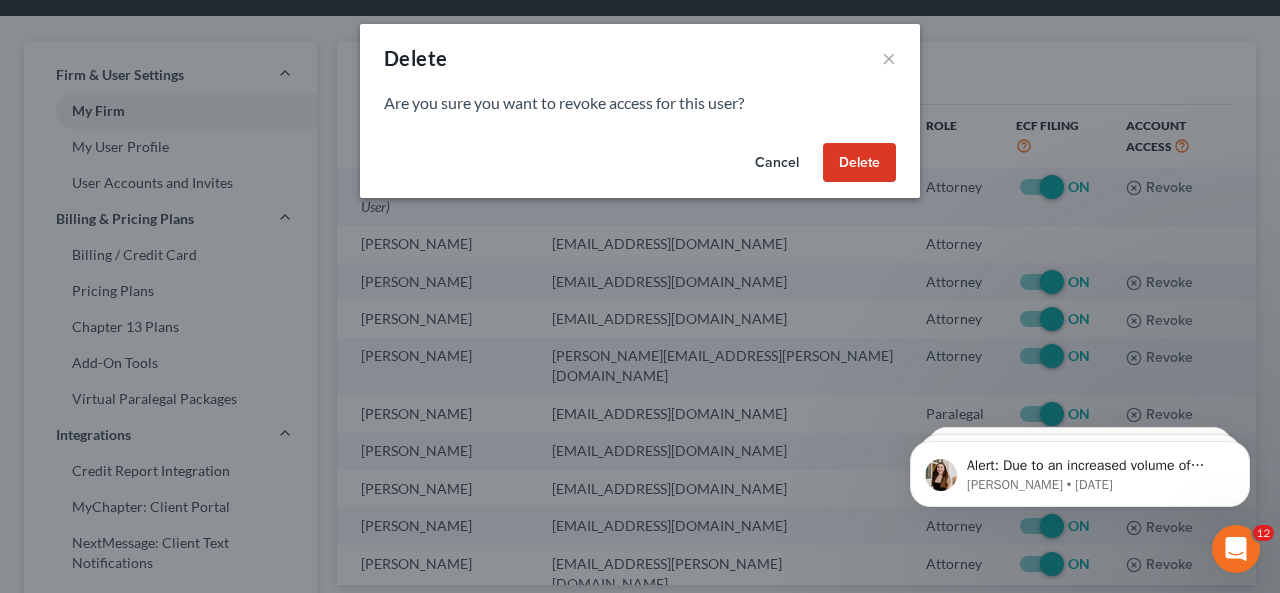 click on "Delete" at bounding box center [859, 163] 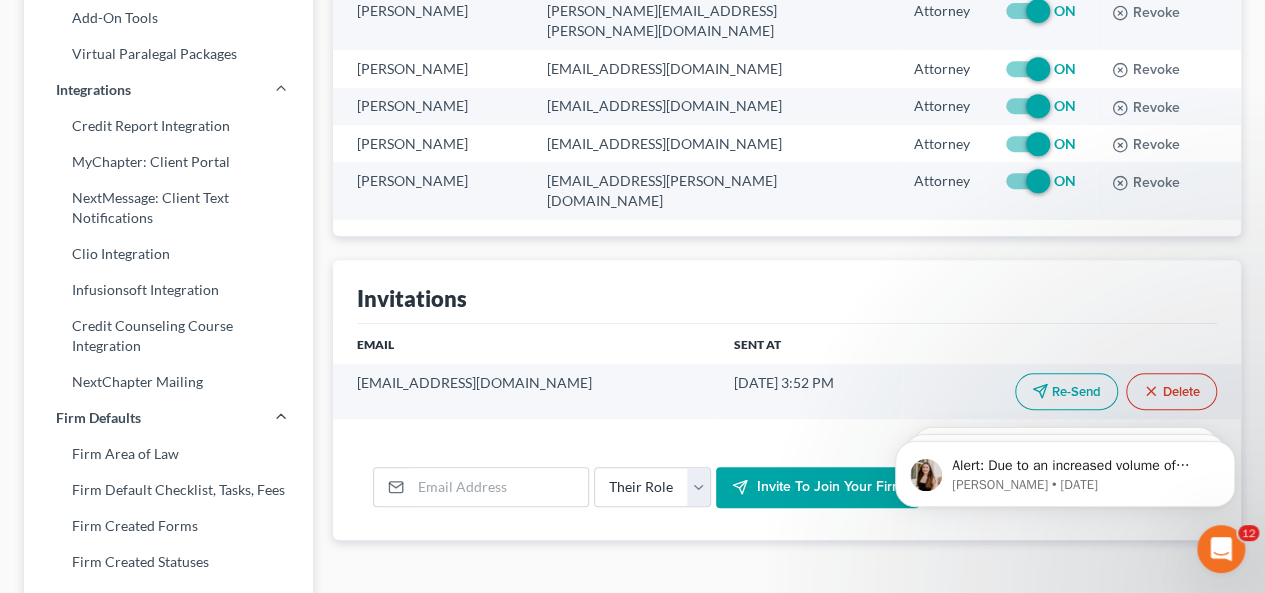 scroll, scrollTop: 400, scrollLeft: 0, axis: vertical 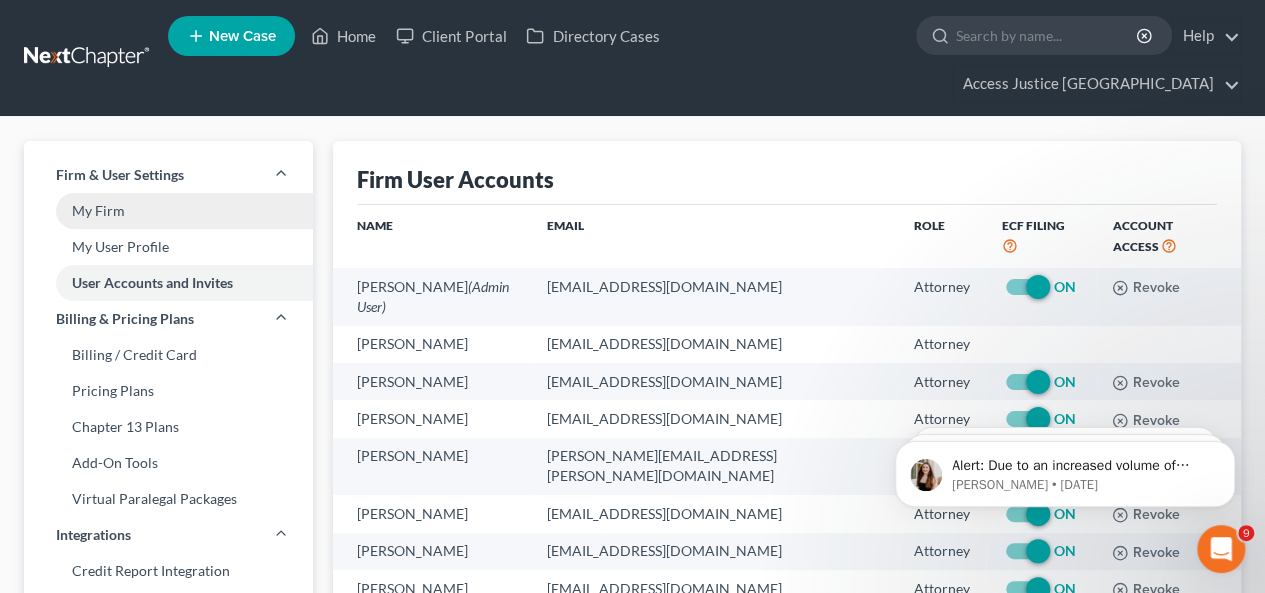click on "My Firm" at bounding box center [168, 211] 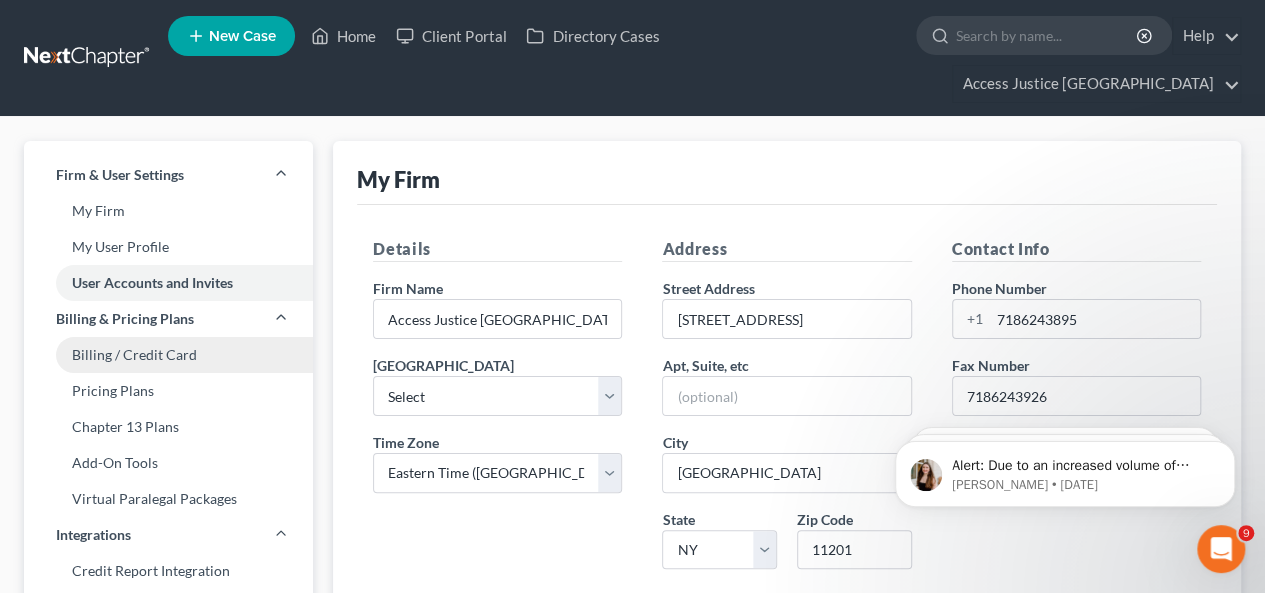 click on "Billing / Credit Card" at bounding box center [168, 355] 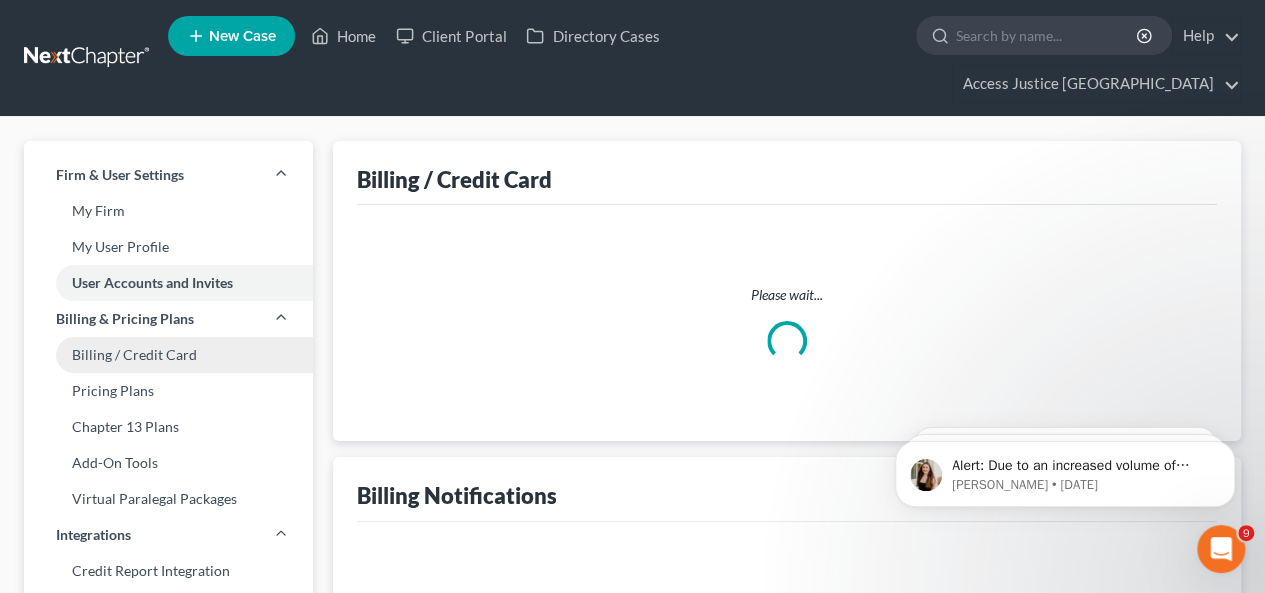 select on "35" 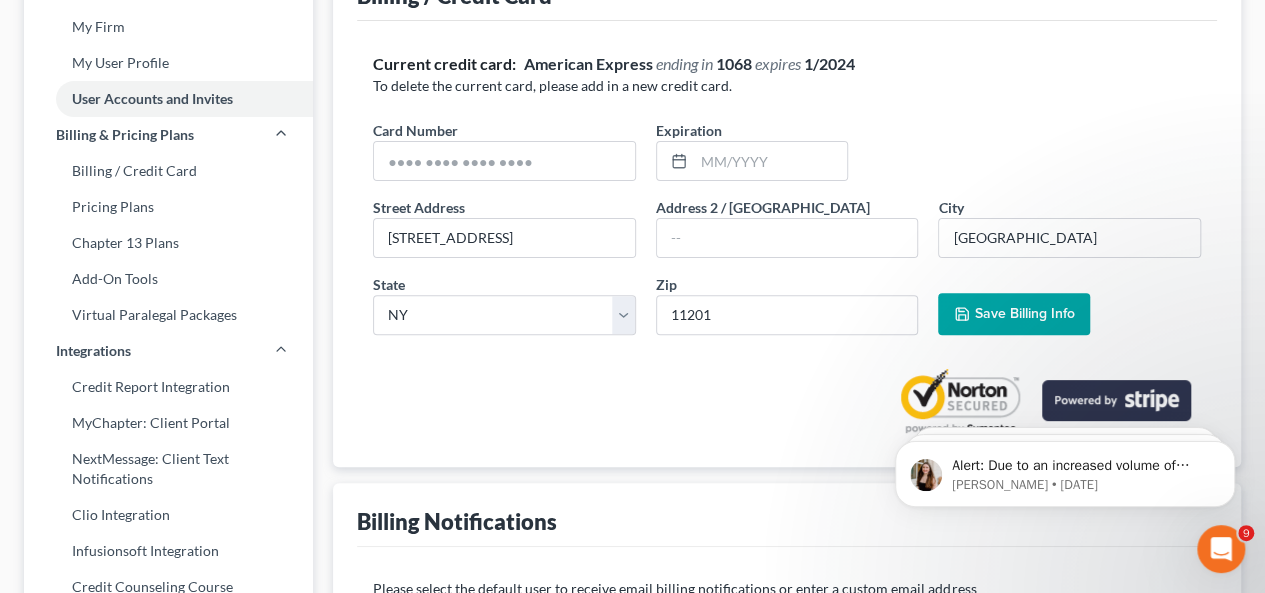 scroll, scrollTop: 0, scrollLeft: 0, axis: both 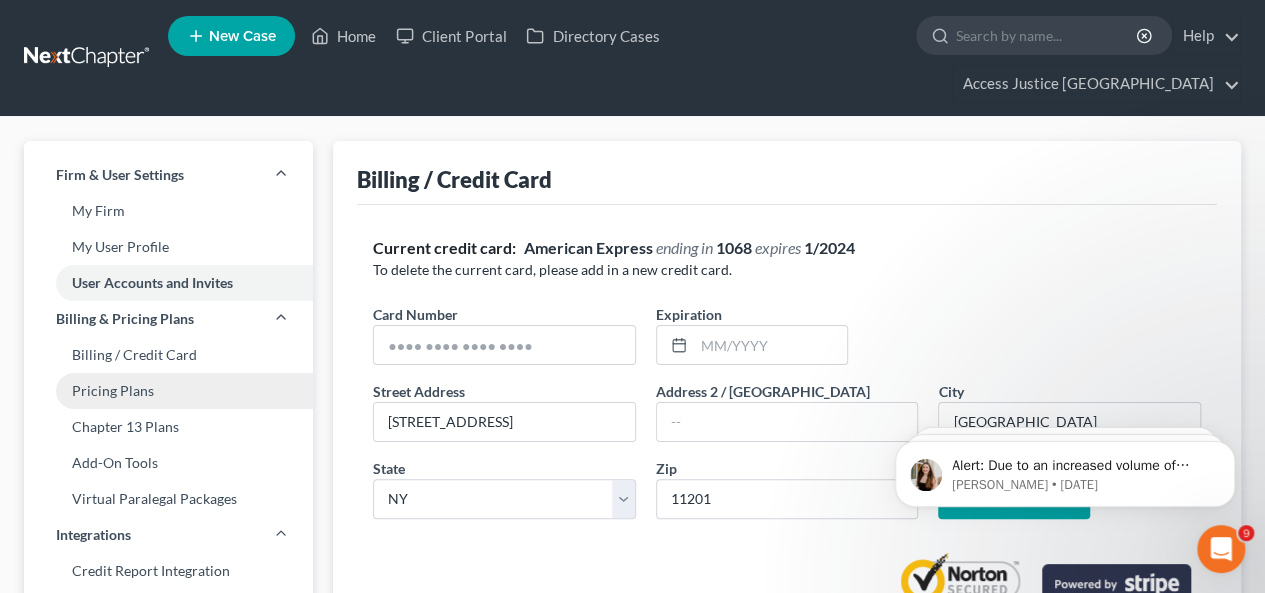 click on "Pricing Plans" at bounding box center [168, 391] 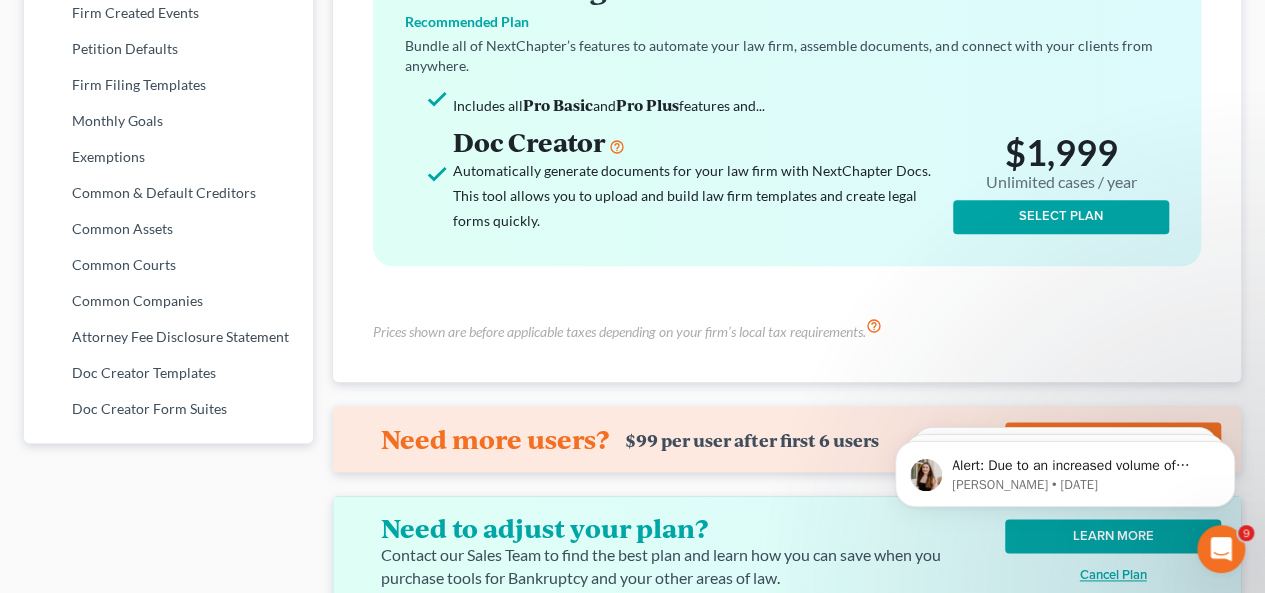 scroll, scrollTop: 1087, scrollLeft: 0, axis: vertical 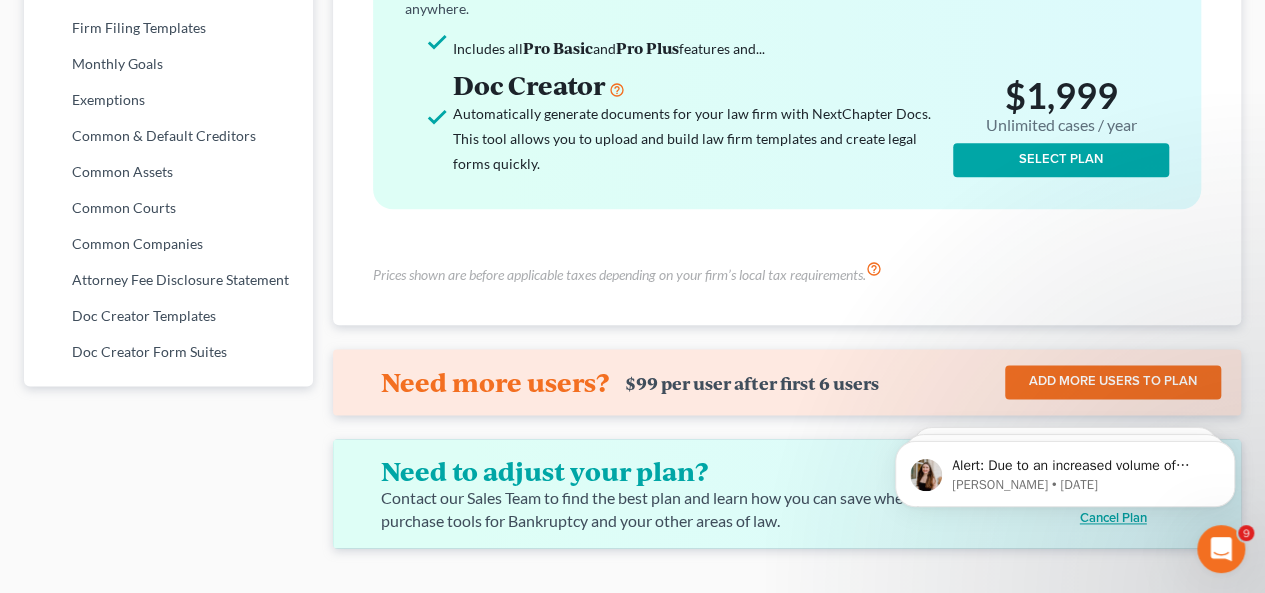 click on "Need to adjust your plan?" at bounding box center [675, 471] 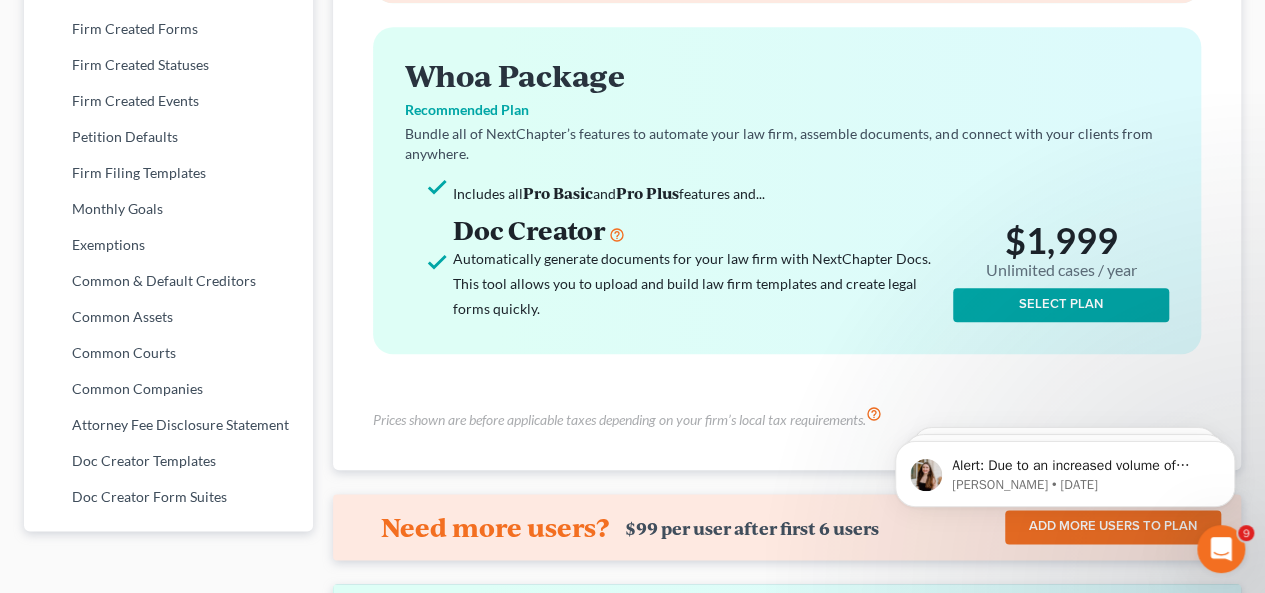 scroll, scrollTop: 987, scrollLeft: 0, axis: vertical 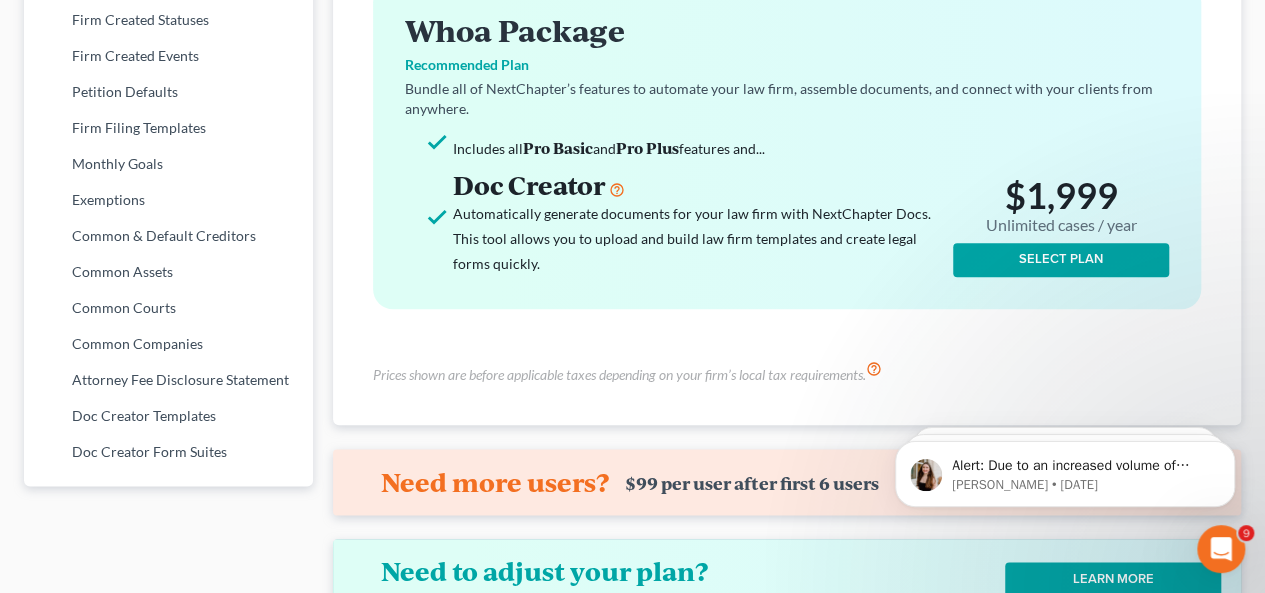 click on "LEARN MORE" at bounding box center [1113, 579] 